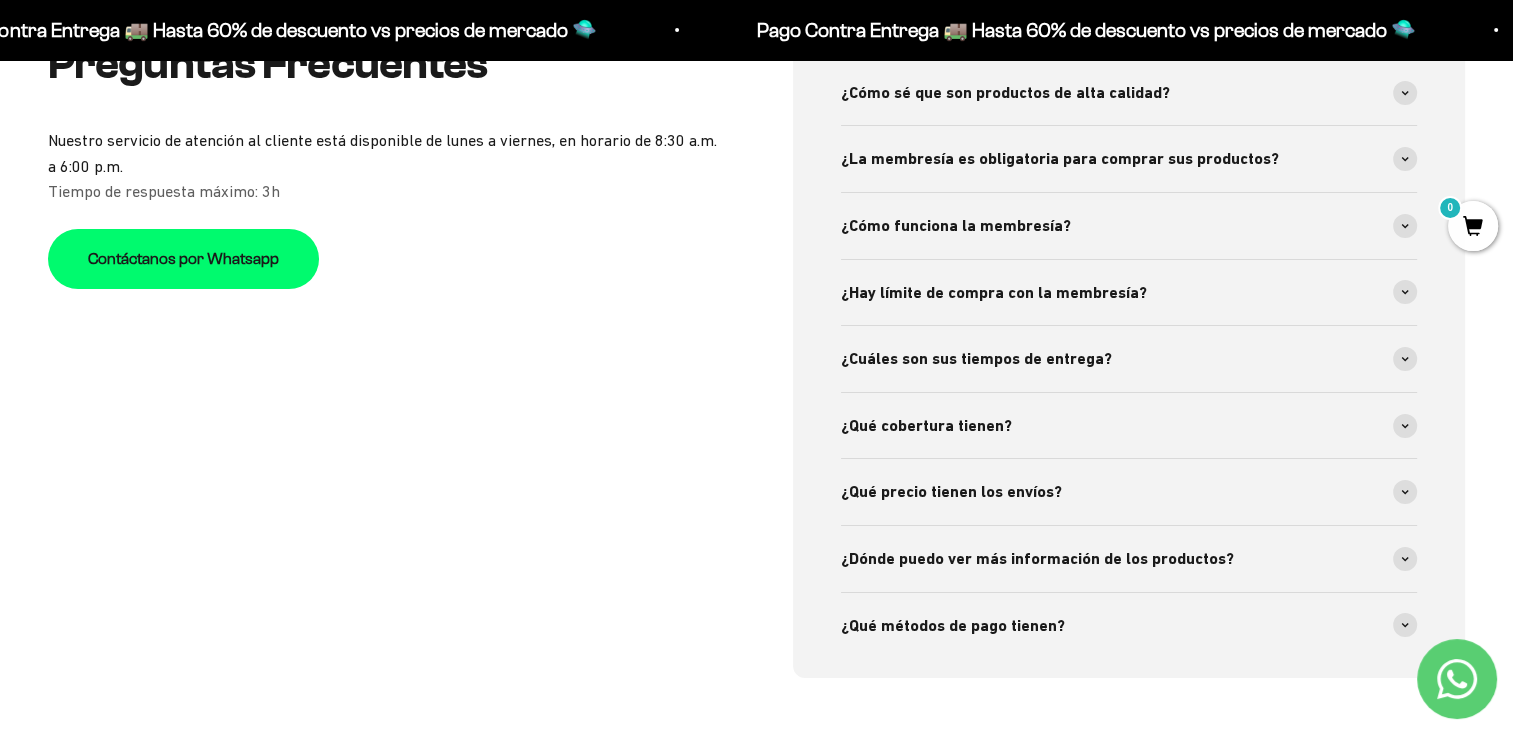 scroll, scrollTop: 7040, scrollLeft: 0, axis: vertical 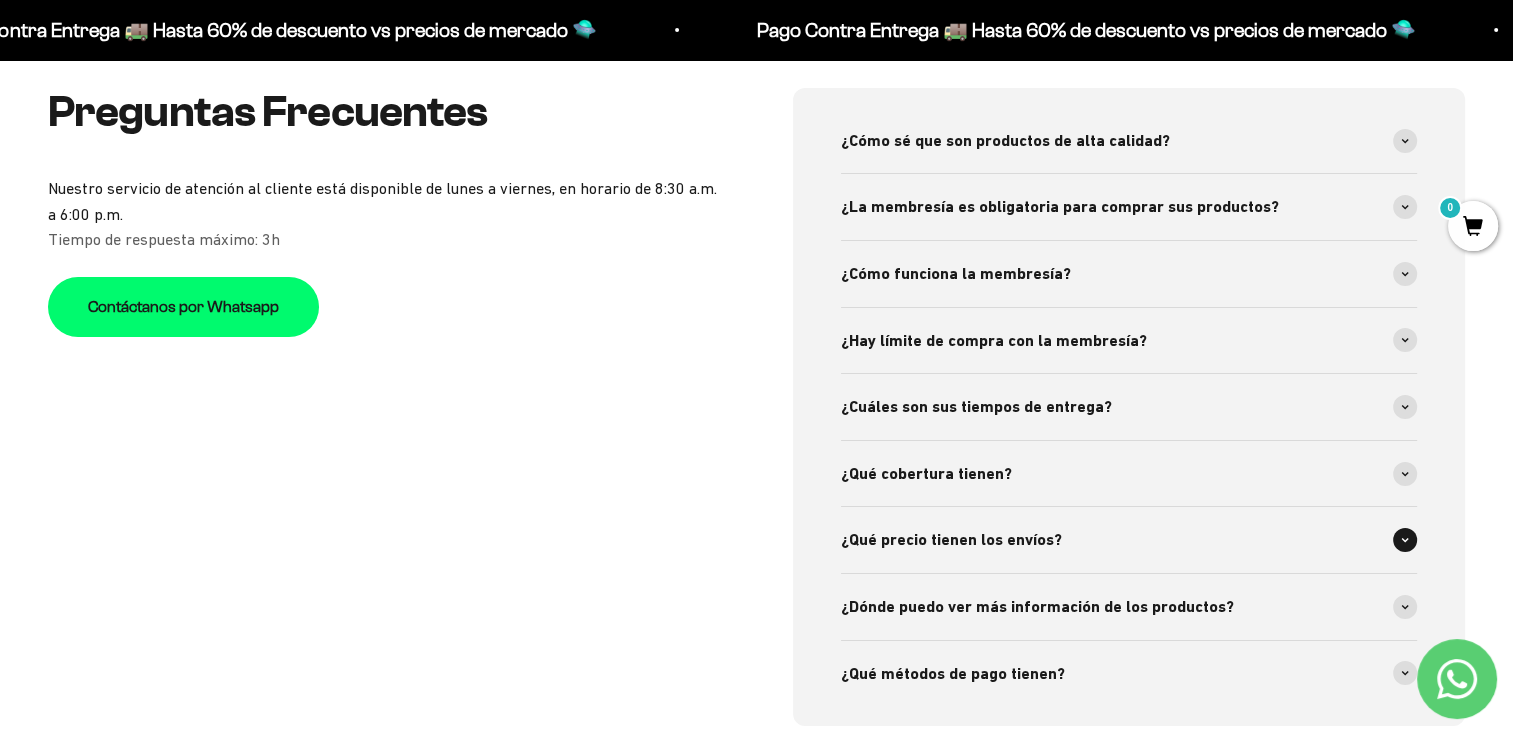 click on "¿Qué precio tienen los envíos?" at bounding box center (1129, 540) 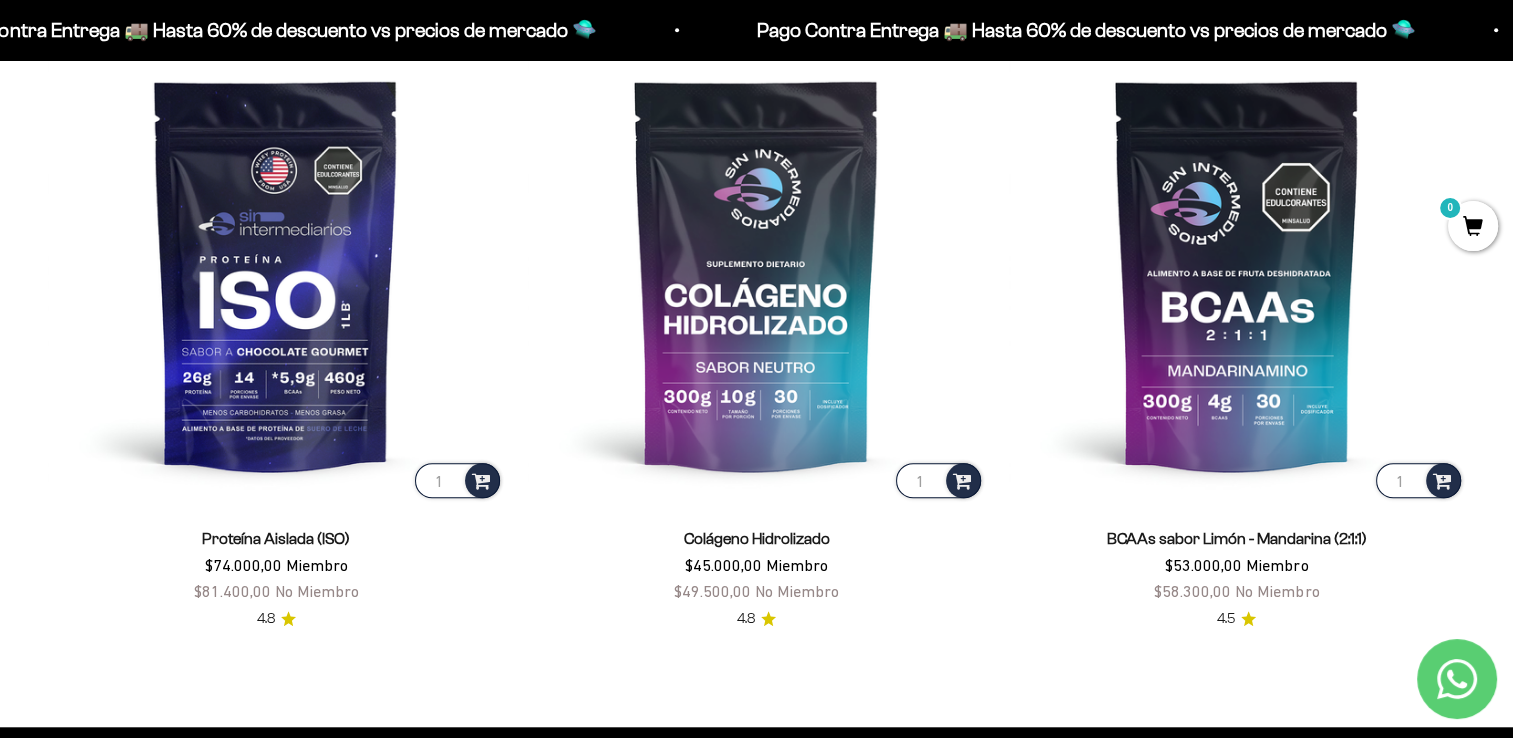 scroll, scrollTop: 1531, scrollLeft: 0, axis: vertical 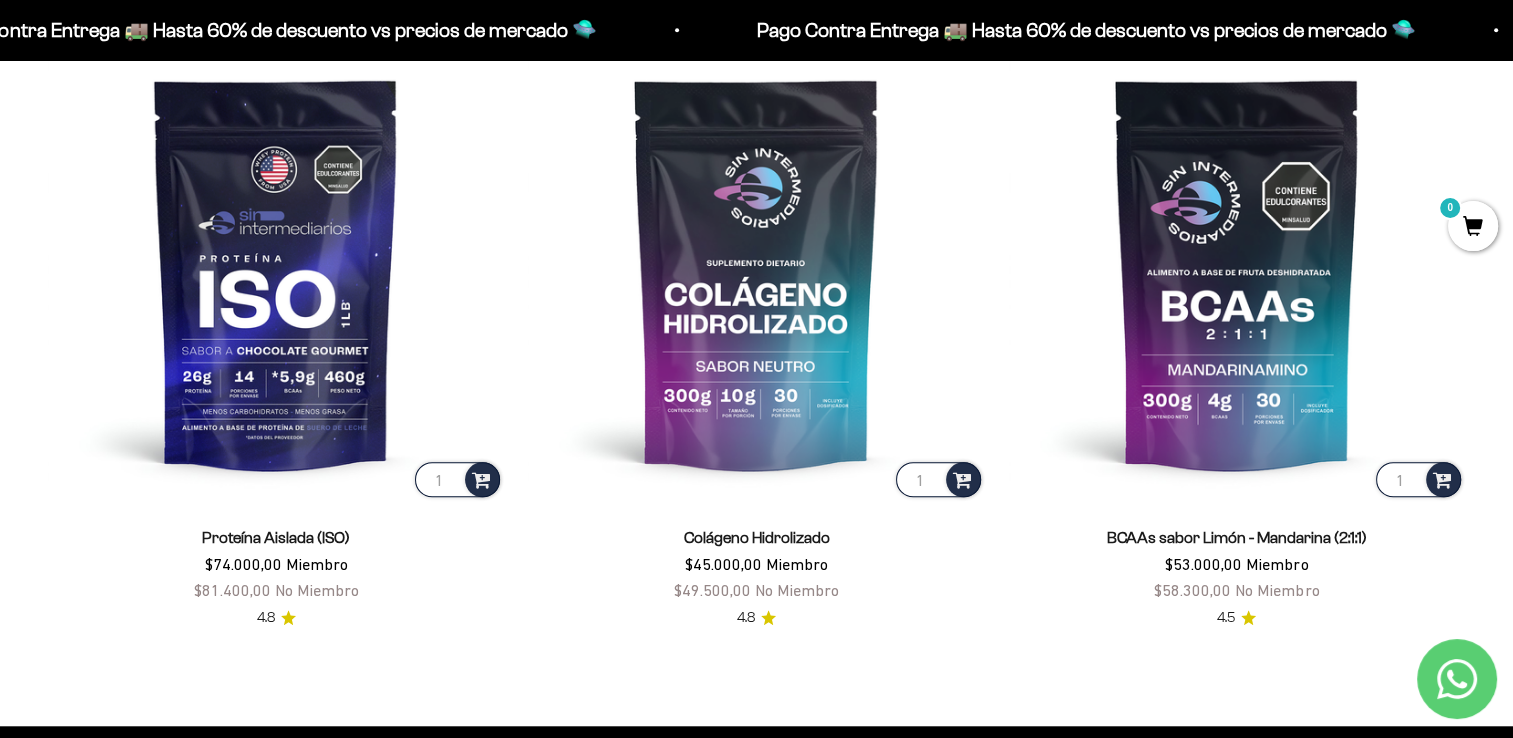 click on "$74.000,00   Miembro $81.400,00   No Miembro" at bounding box center (276, 577) 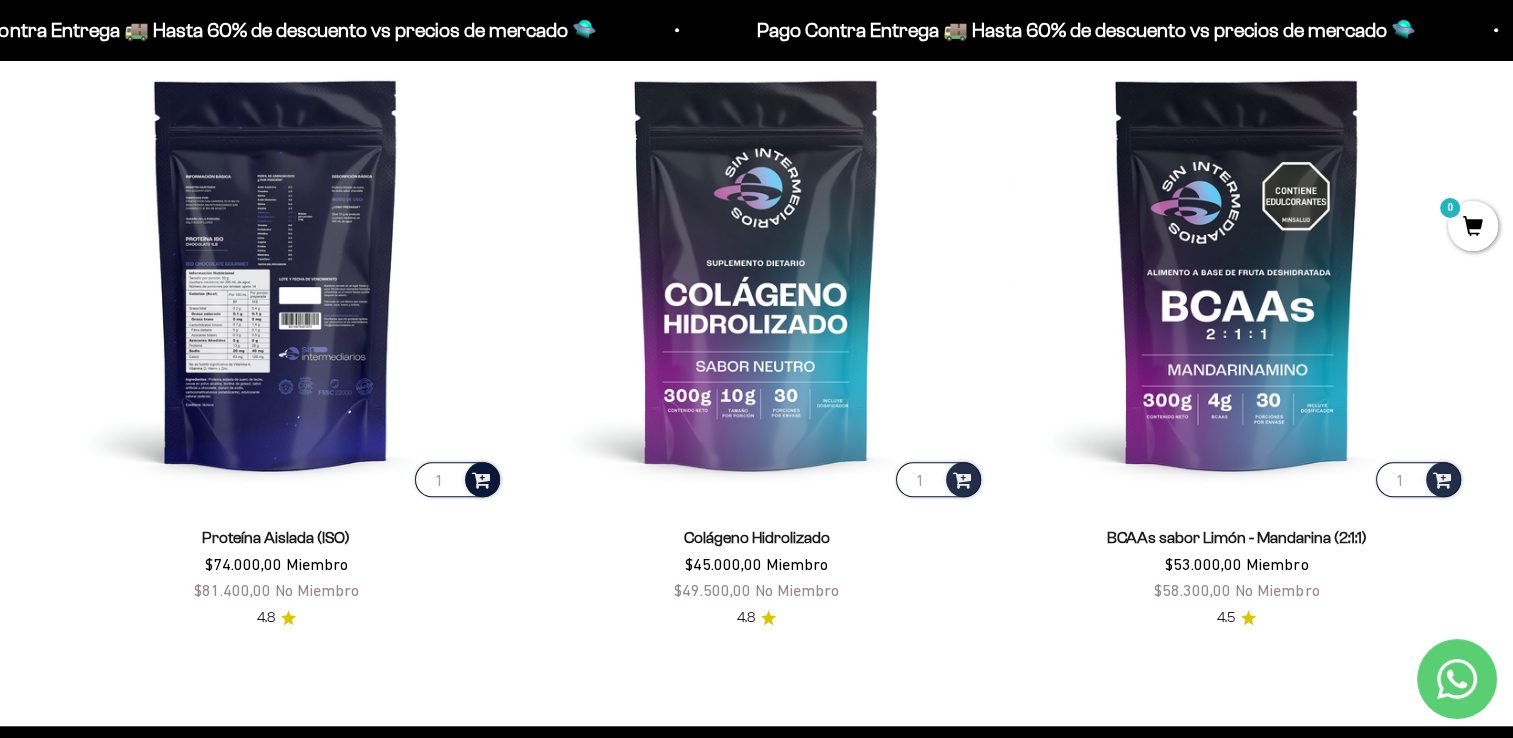 click at bounding box center (481, 478) 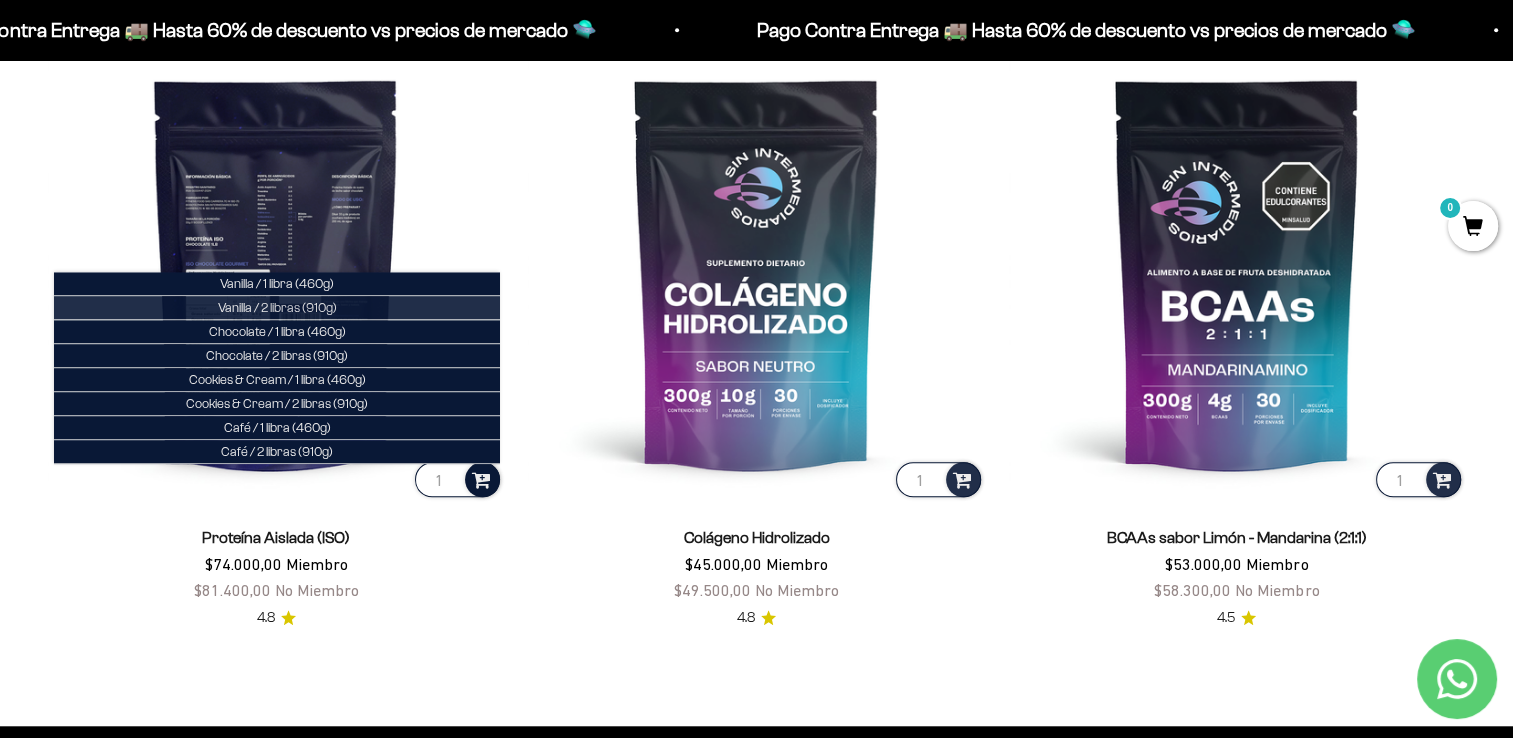 click on "Vanilla / 2 libras (910g)" at bounding box center [277, 307] 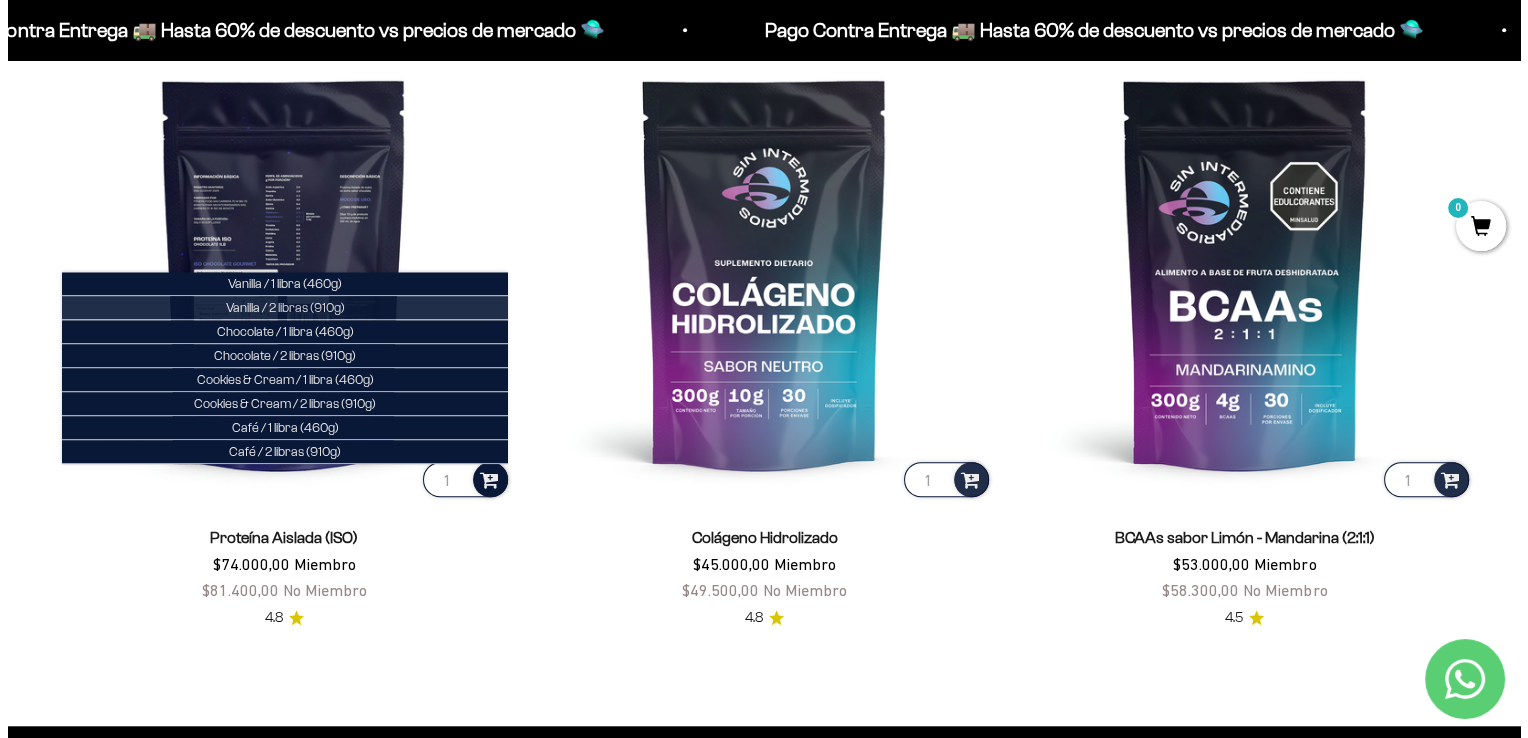 scroll, scrollTop: 1541, scrollLeft: 0, axis: vertical 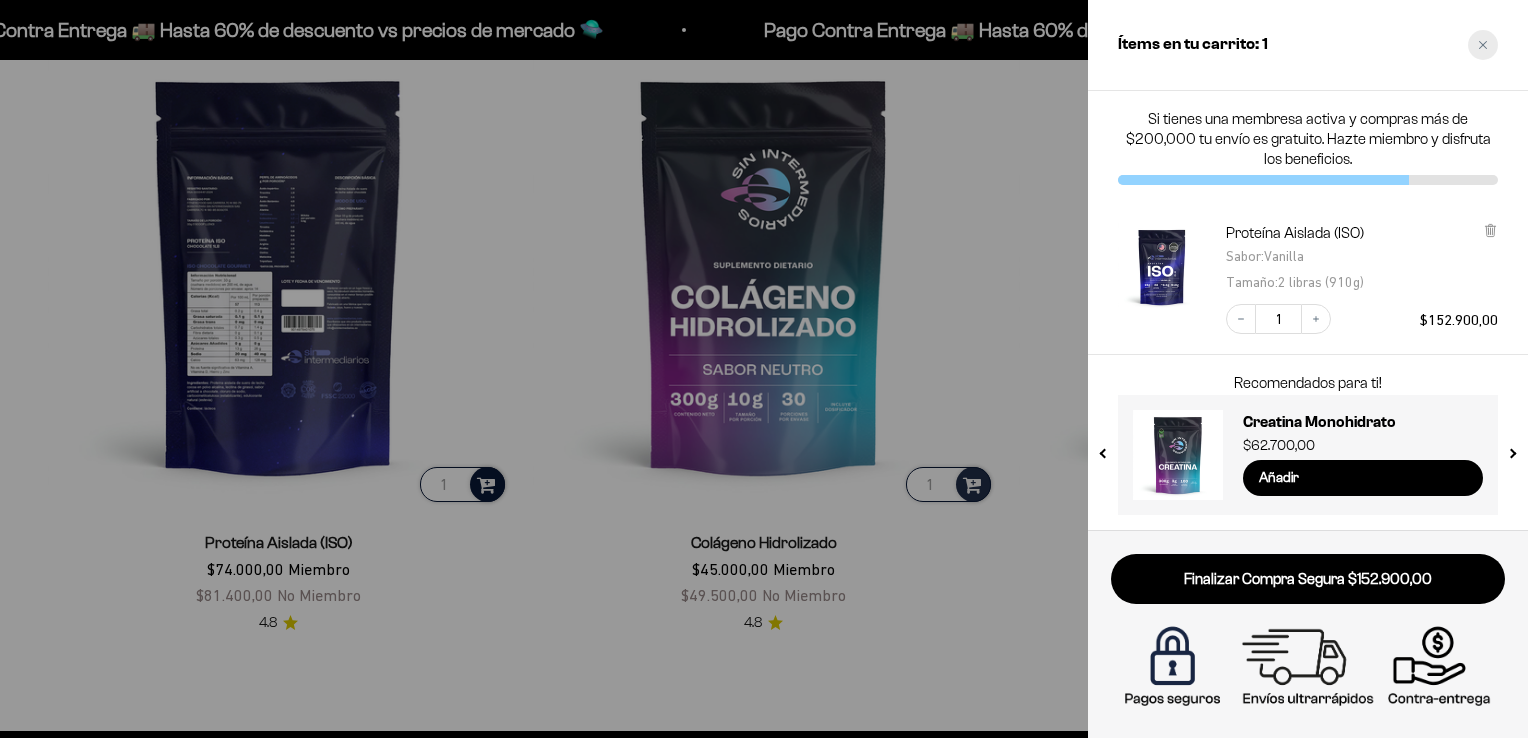 click at bounding box center (1483, 45) 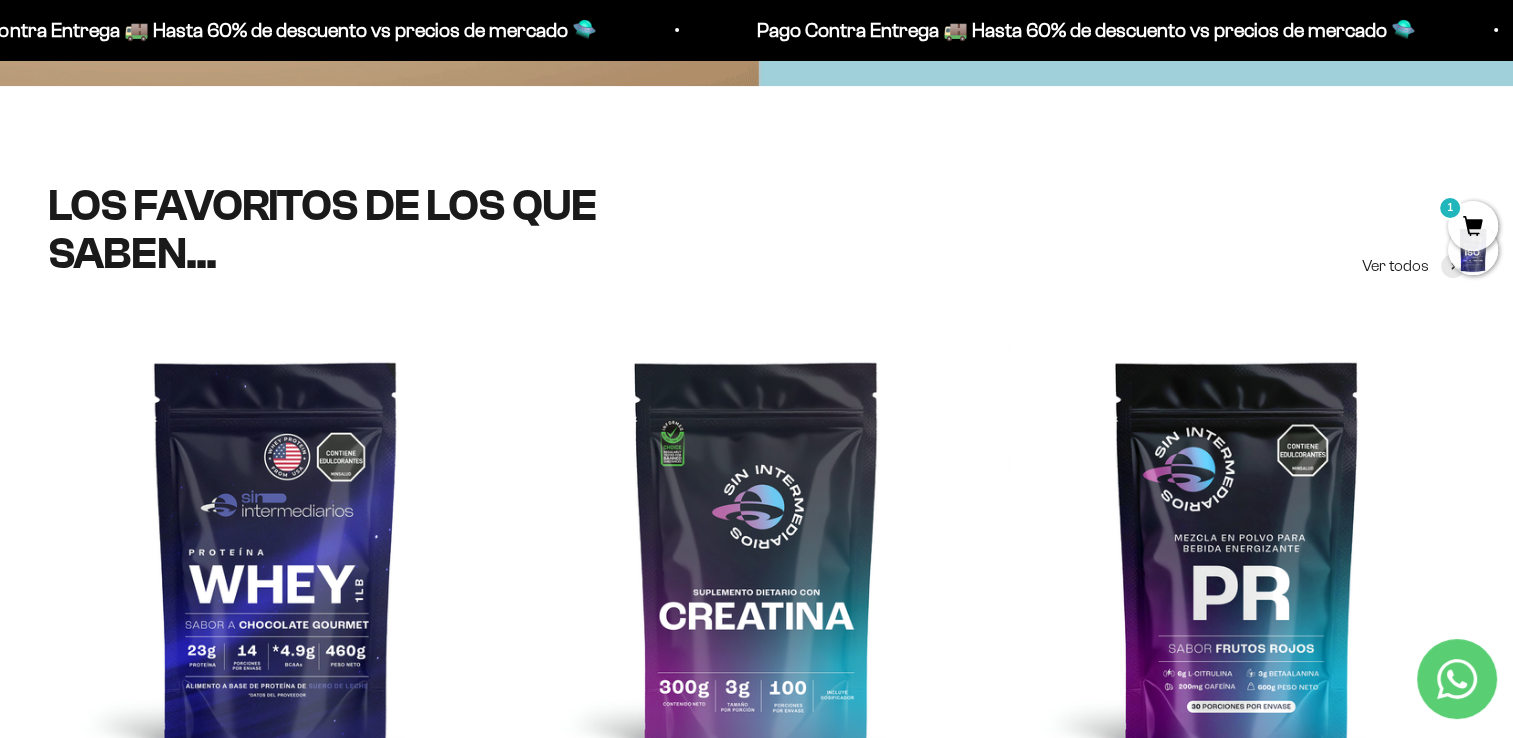 scroll, scrollTop: 589, scrollLeft: 0, axis: vertical 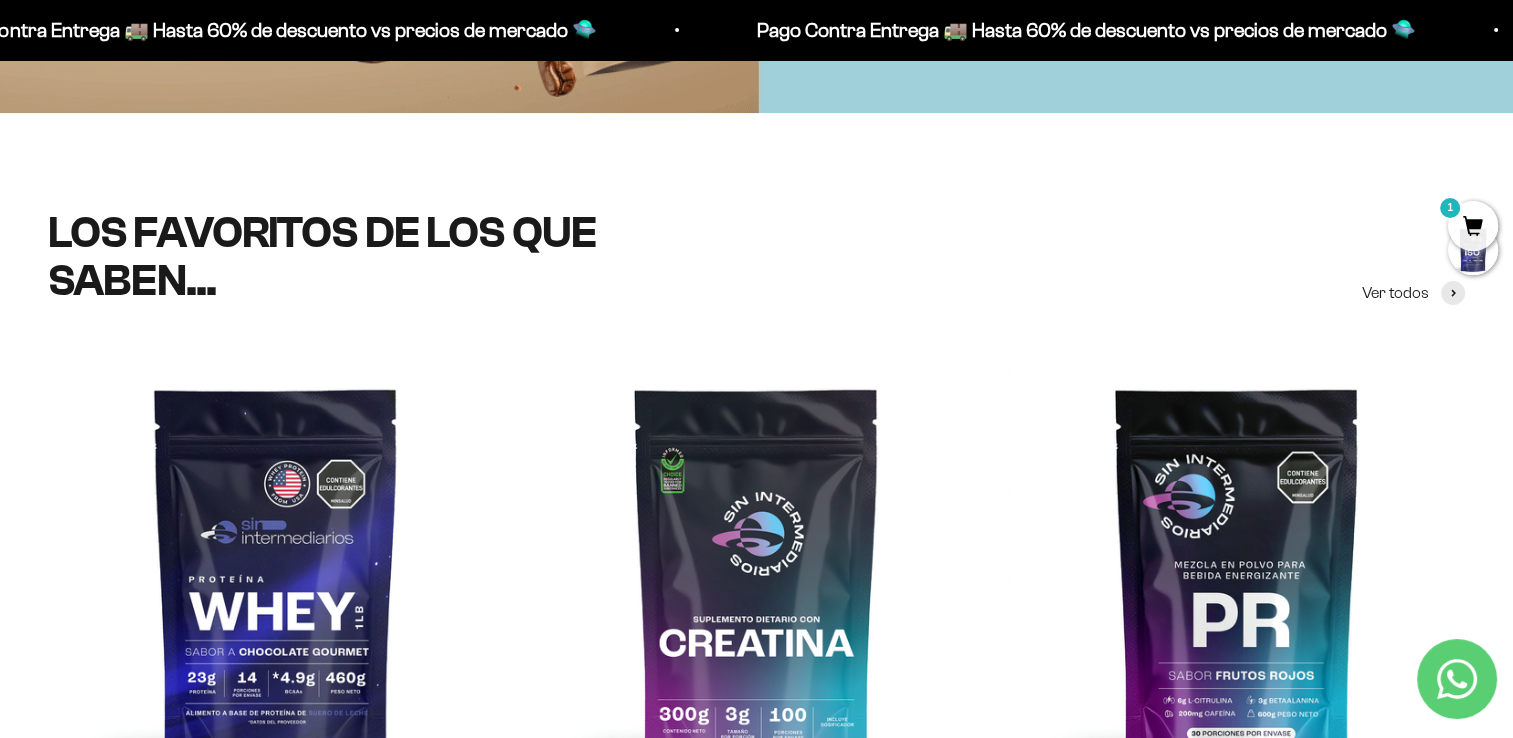 click on "LOS FAVORITOS DE LOS QUE SABEN...
Ver todos" at bounding box center [756, 257] 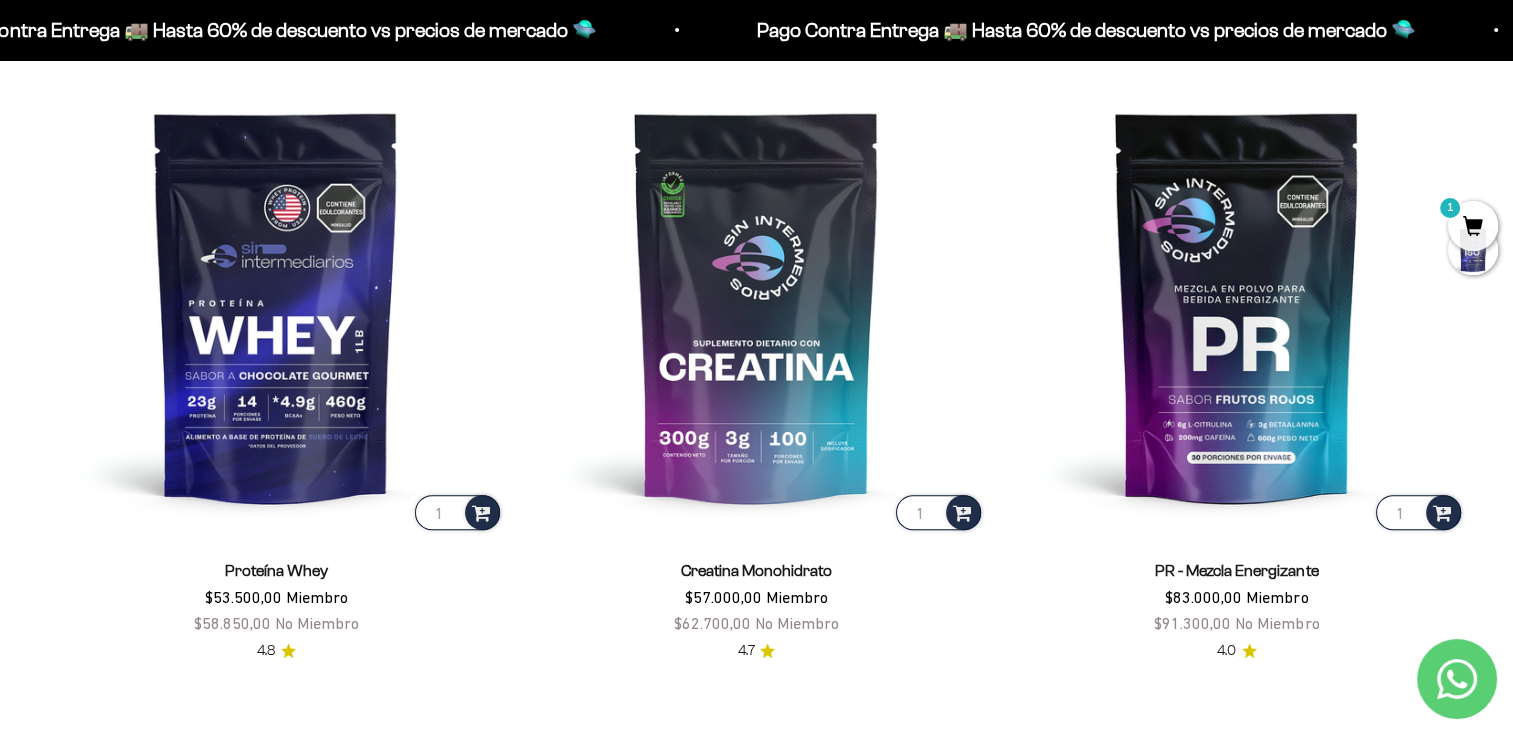 scroll, scrollTop: 877, scrollLeft: 0, axis: vertical 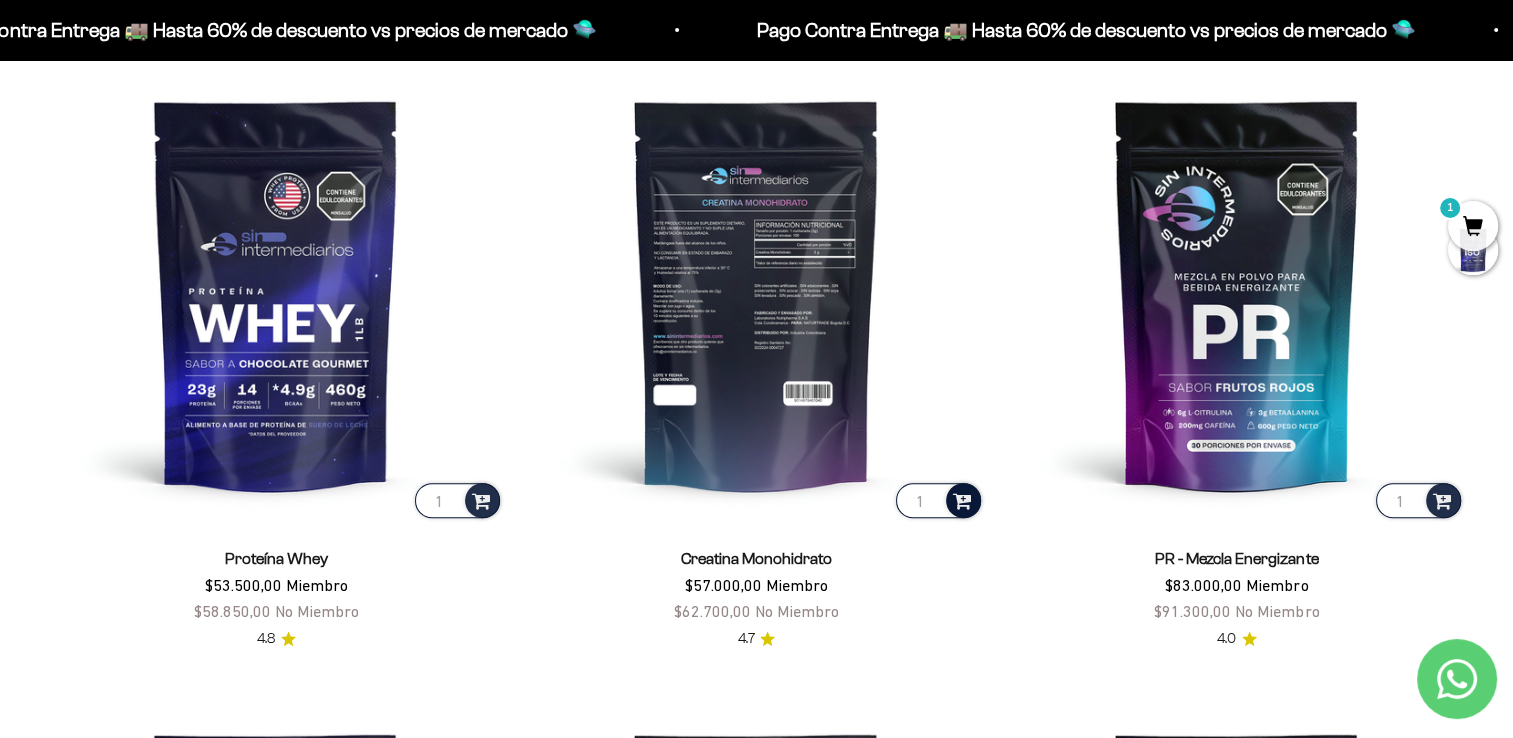 click at bounding box center [962, 499] 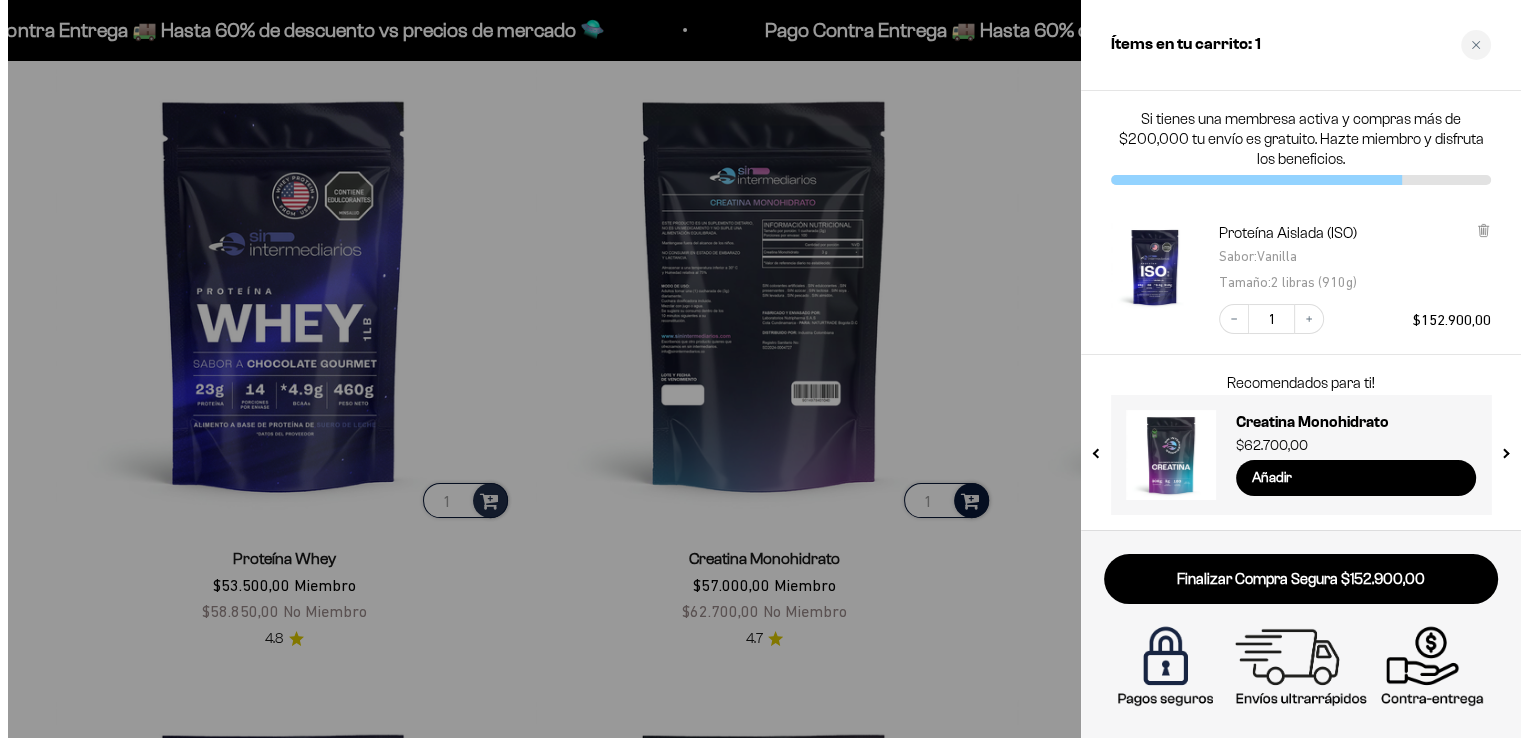 scroll, scrollTop: 883, scrollLeft: 0, axis: vertical 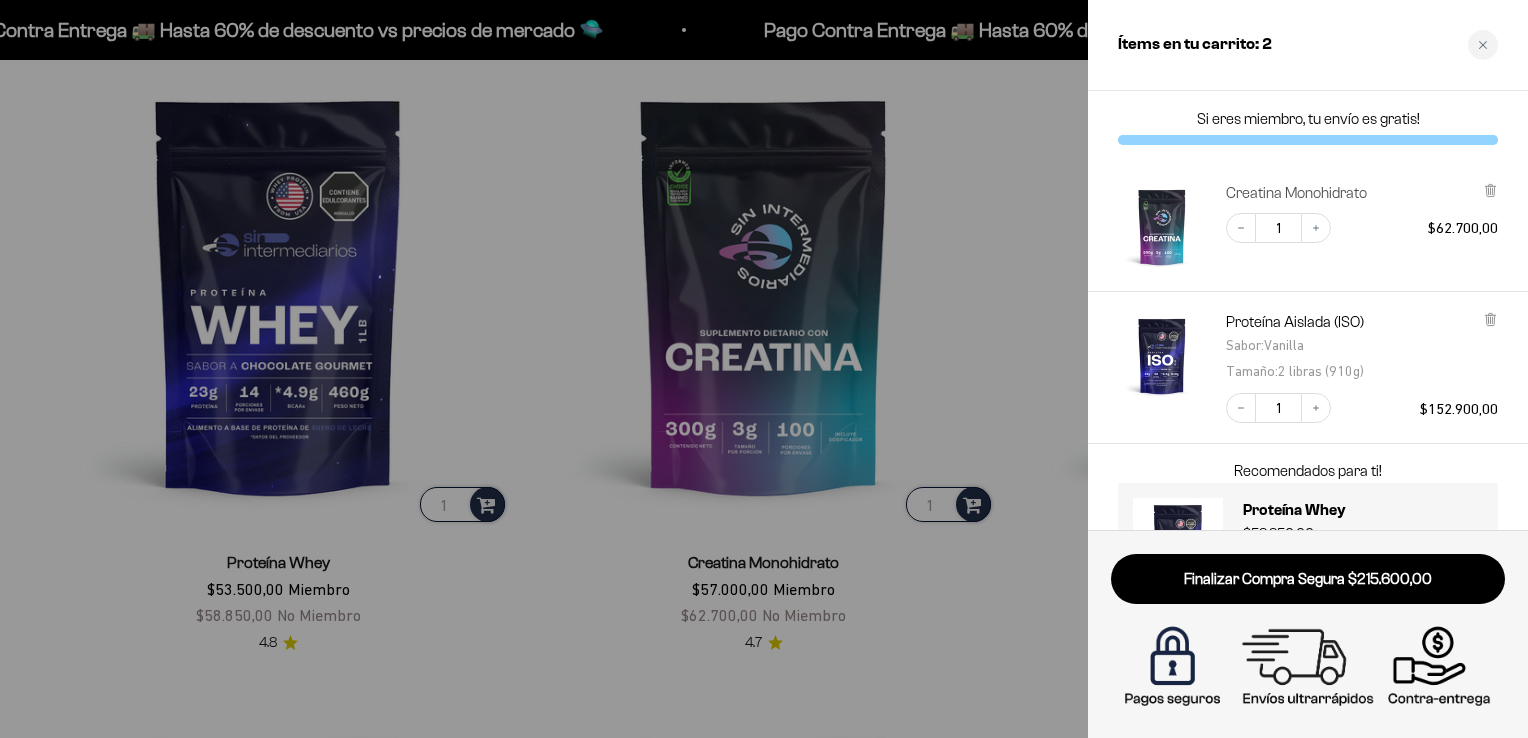 click on "Creatina Monohidrato" at bounding box center (1296, 193) 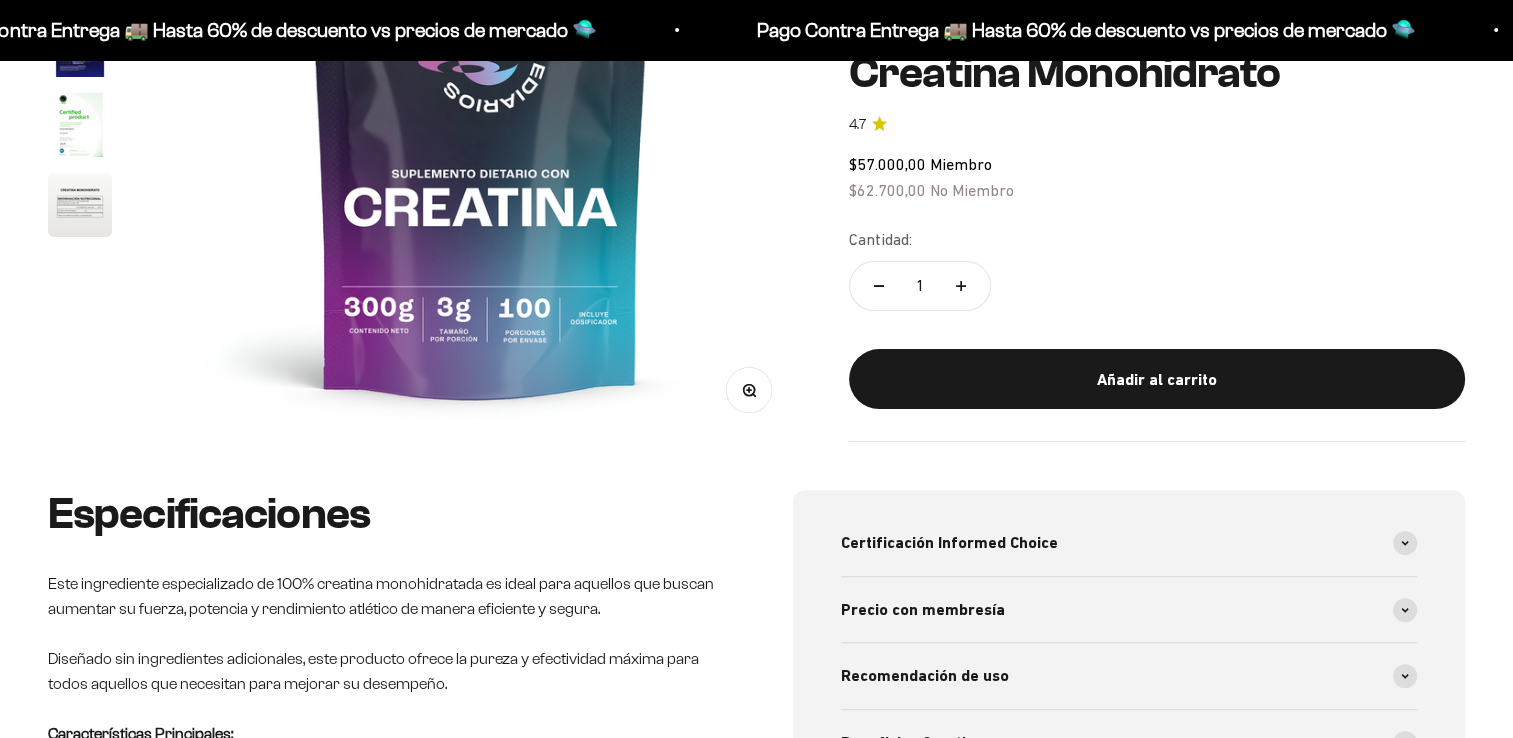 scroll, scrollTop: 457, scrollLeft: 0, axis: vertical 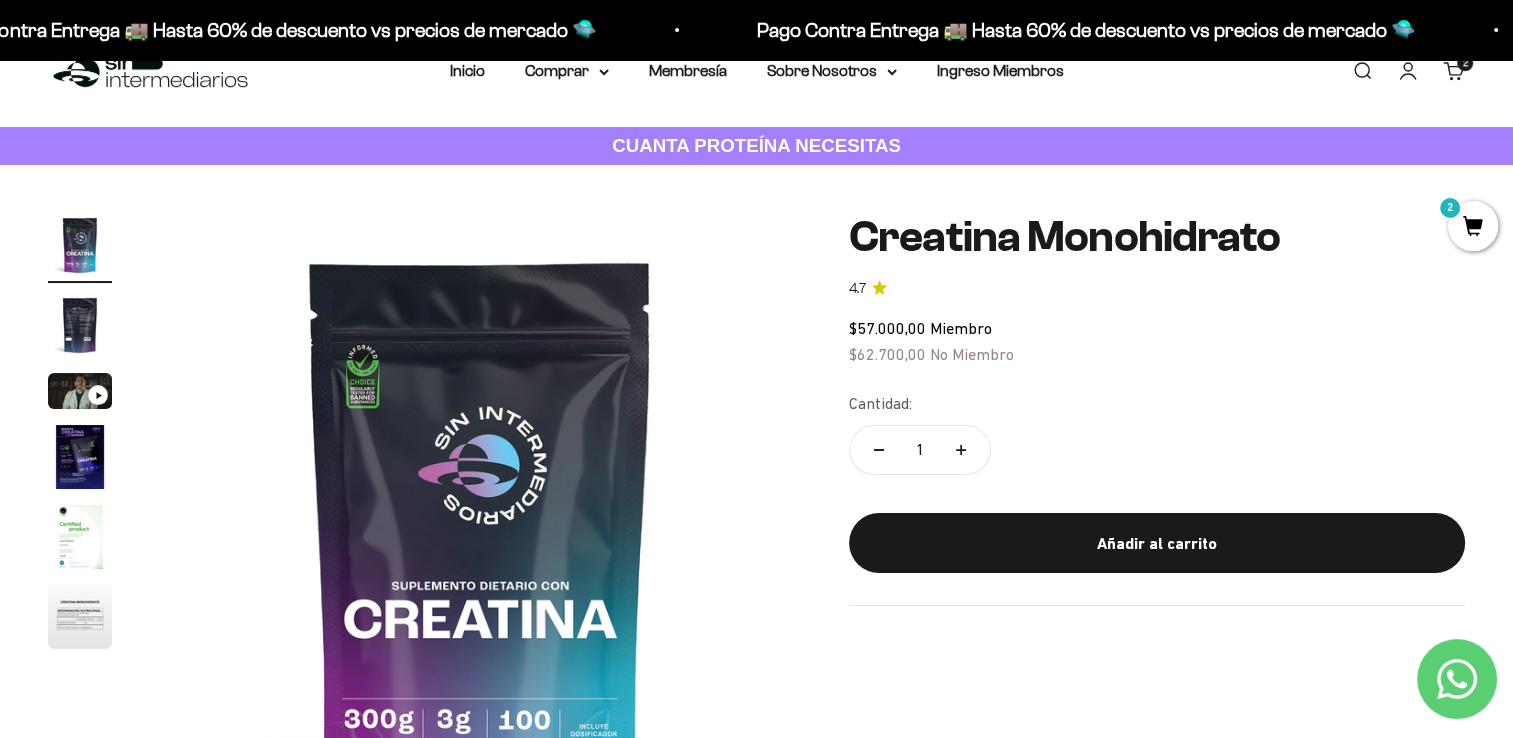 click on "Inicio
Comprar
Proteínas
Ver Todos
Whey
Iso
Vegan" at bounding box center [757, 71] 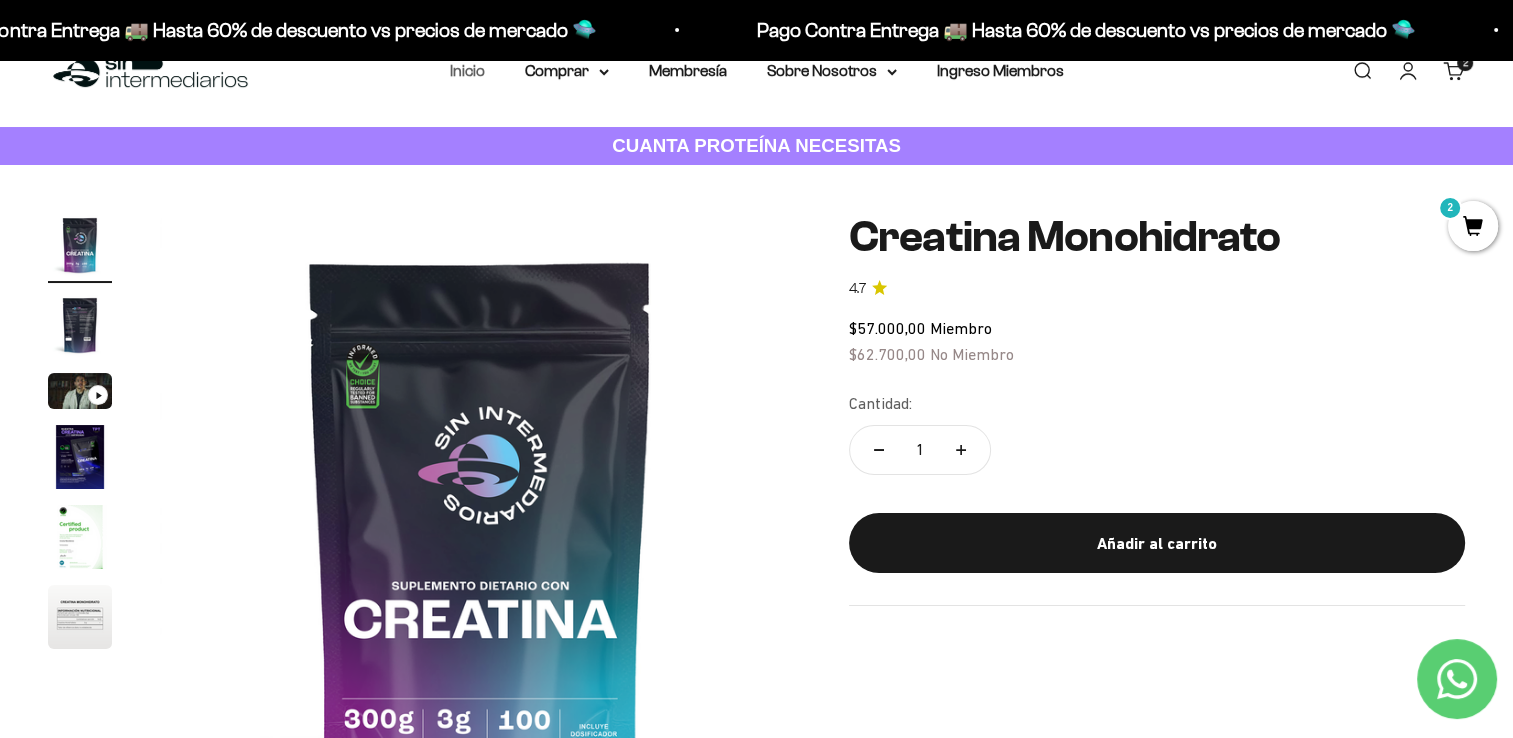 click on "Inicio" at bounding box center [467, 70] 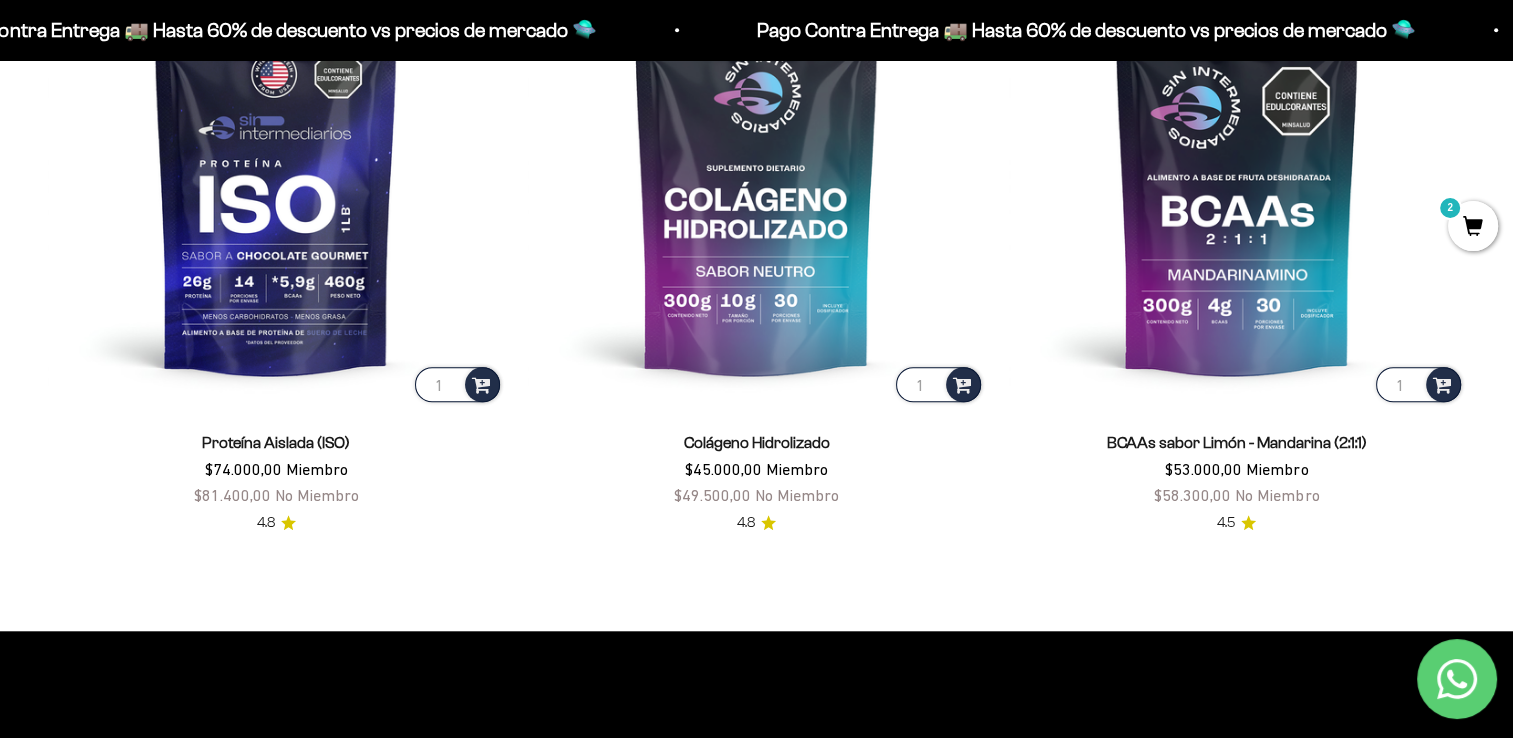 scroll, scrollTop: 1632, scrollLeft: 0, axis: vertical 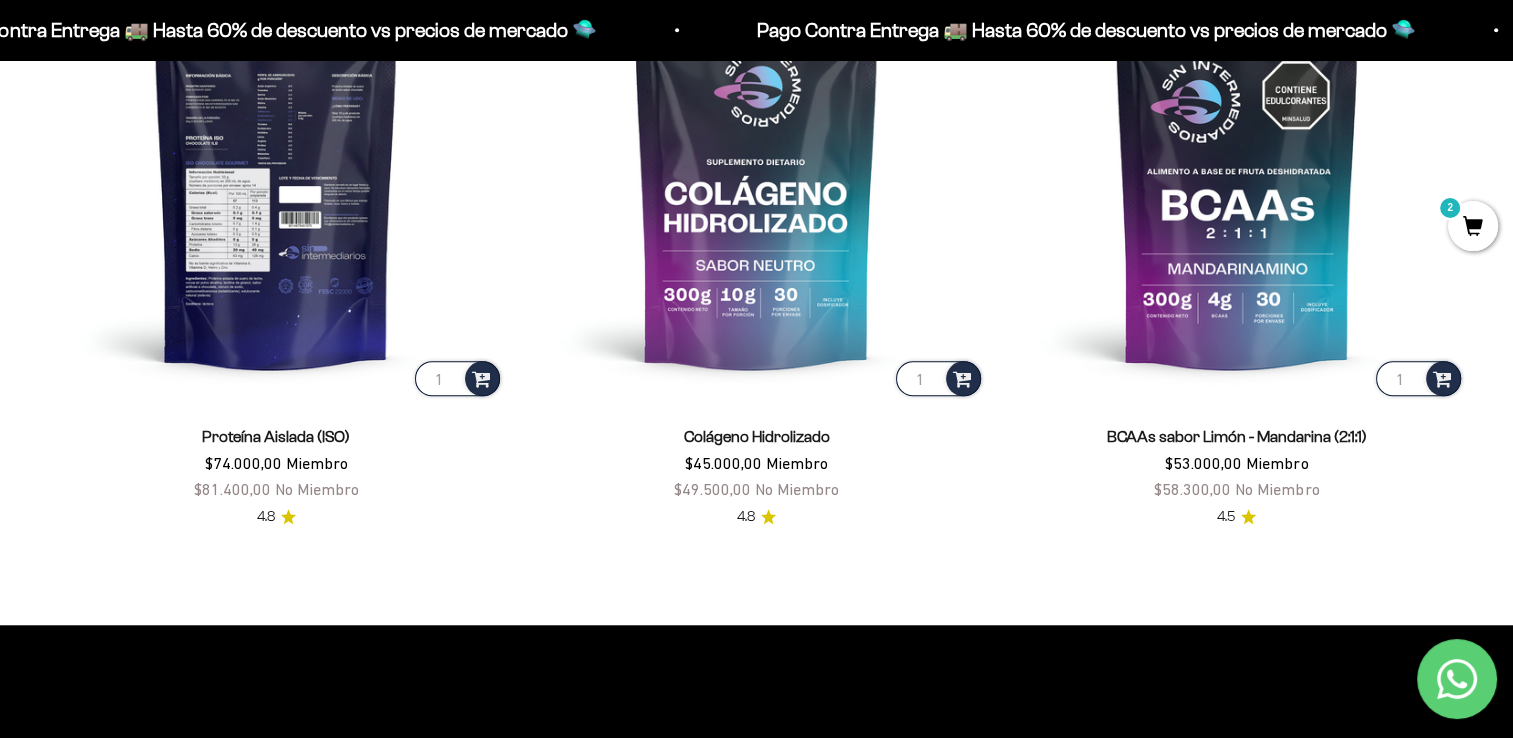 click at bounding box center (276, 172) 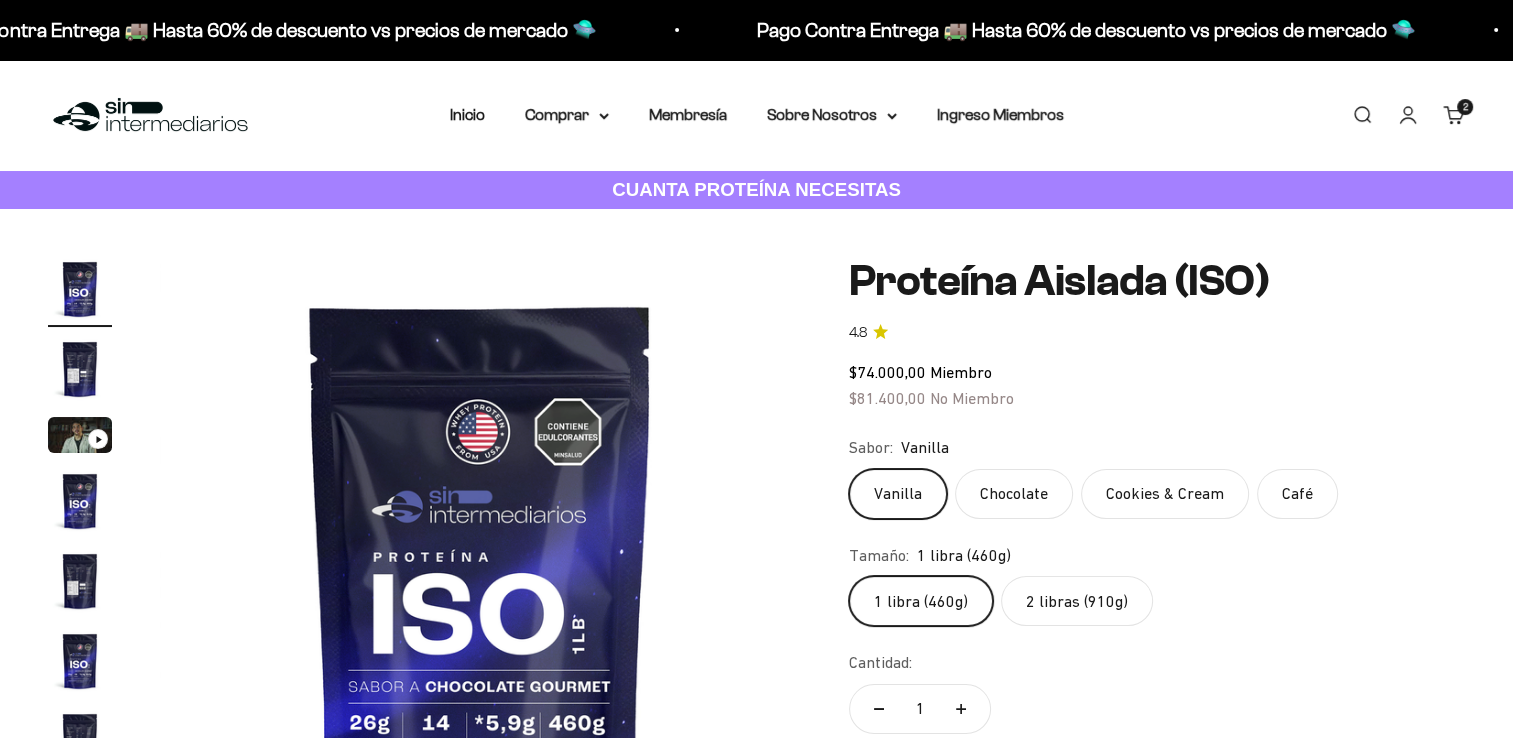 scroll, scrollTop: 146, scrollLeft: 0, axis: vertical 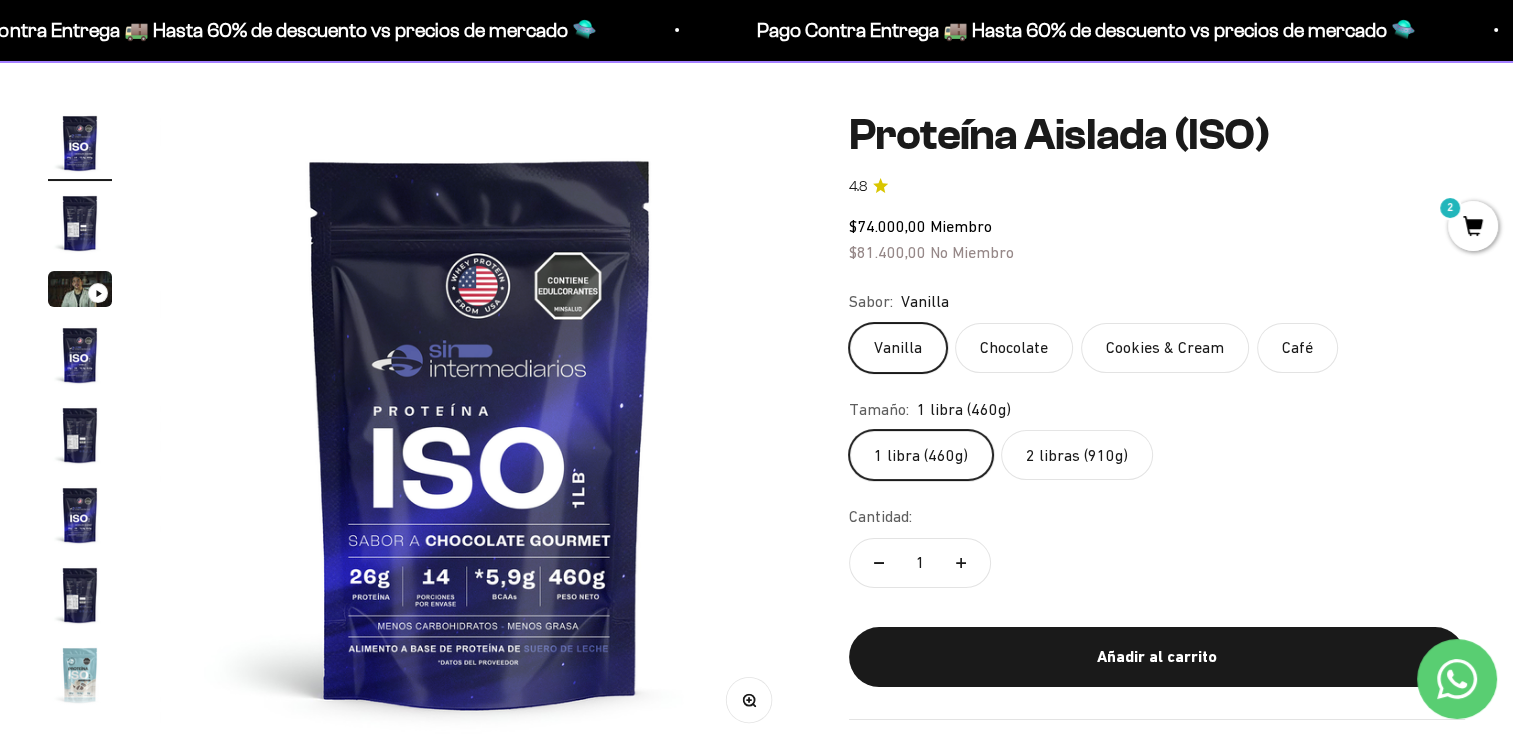 click on "2 libras (910g)" 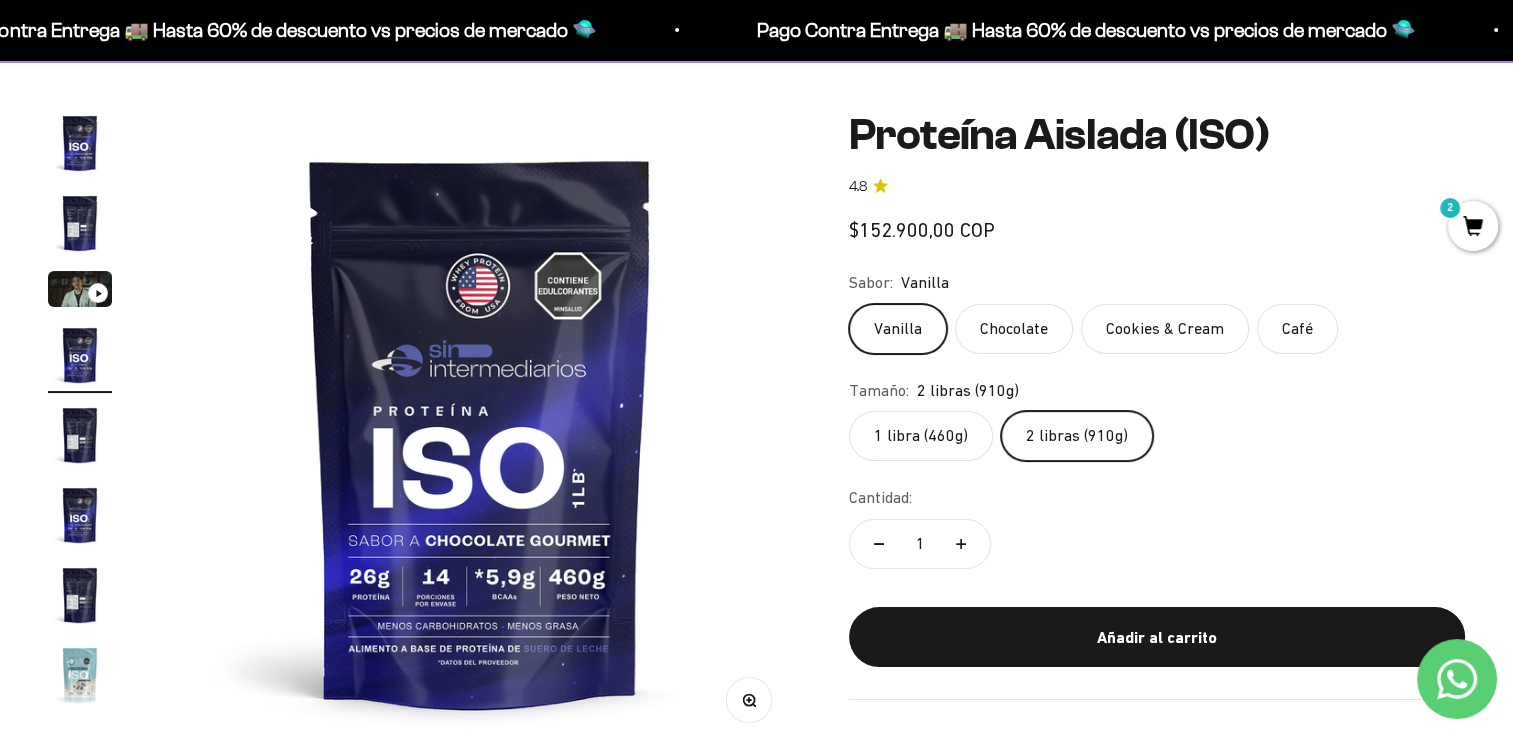 scroll, scrollTop: 0, scrollLeft: 1994, axis: horizontal 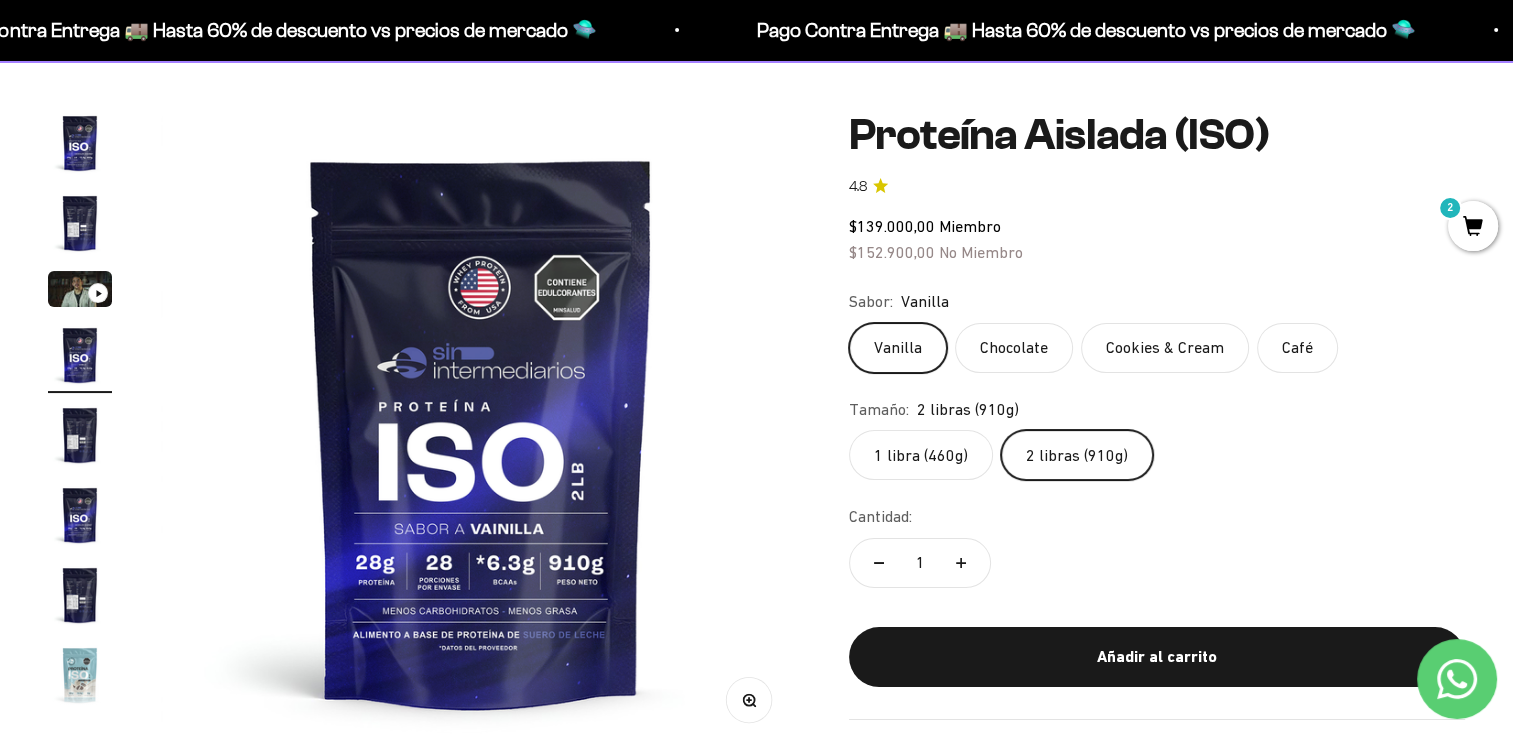 click on "Chocolate" 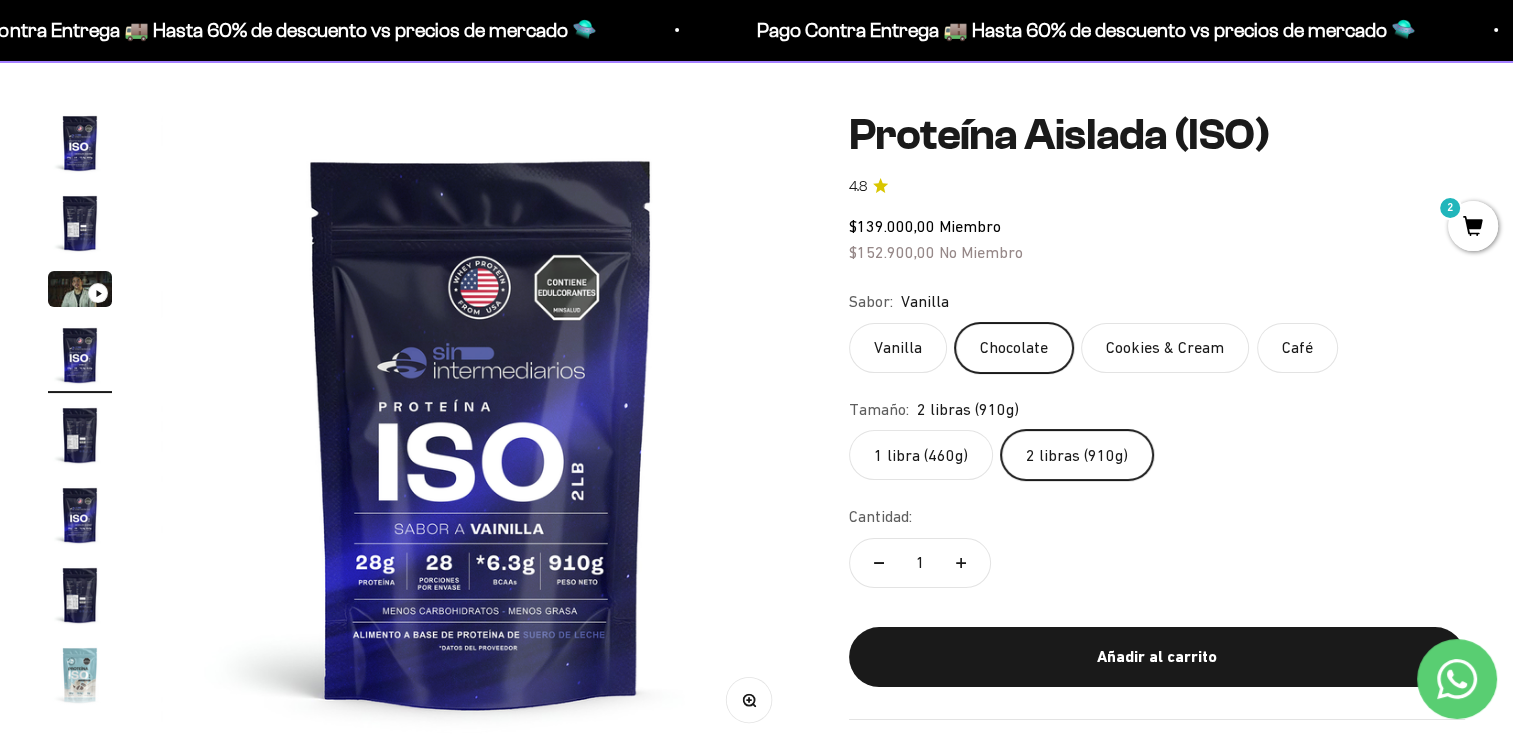 scroll, scrollTop: 0, scrollLeft: 3324, axis: horizontal 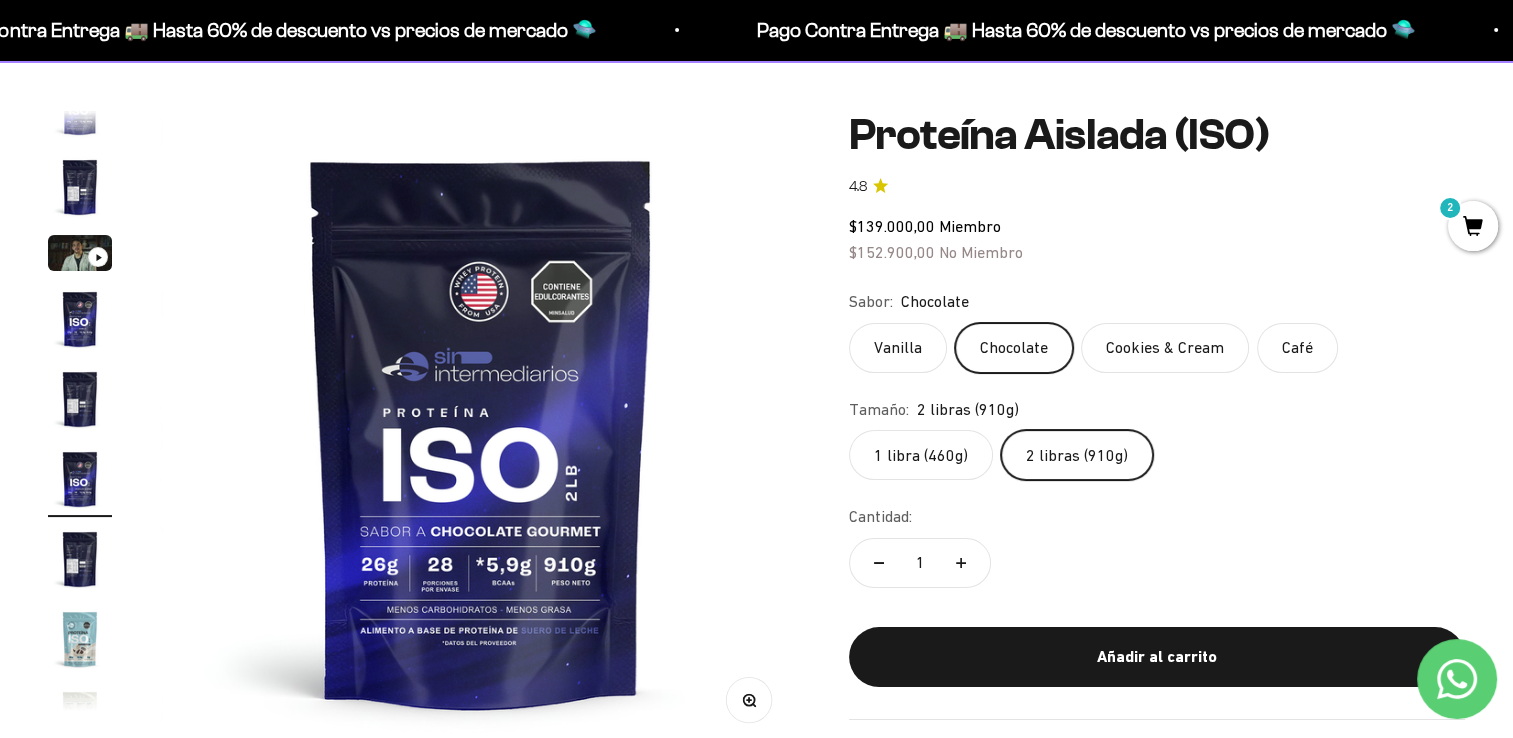 click on "1 libra (460g)" 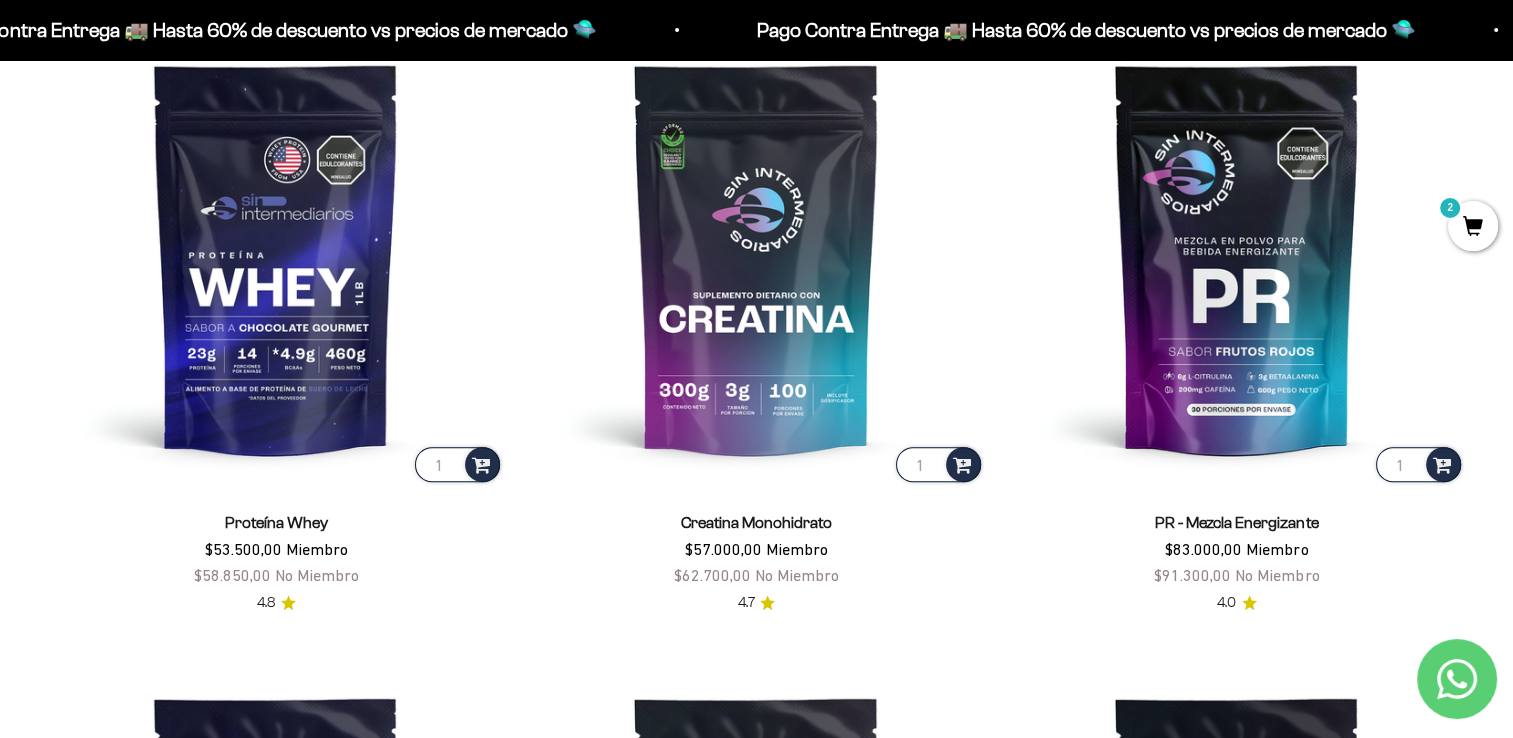 scroll, scrollTop: 909, scrollLeft: 0, axis: vertical 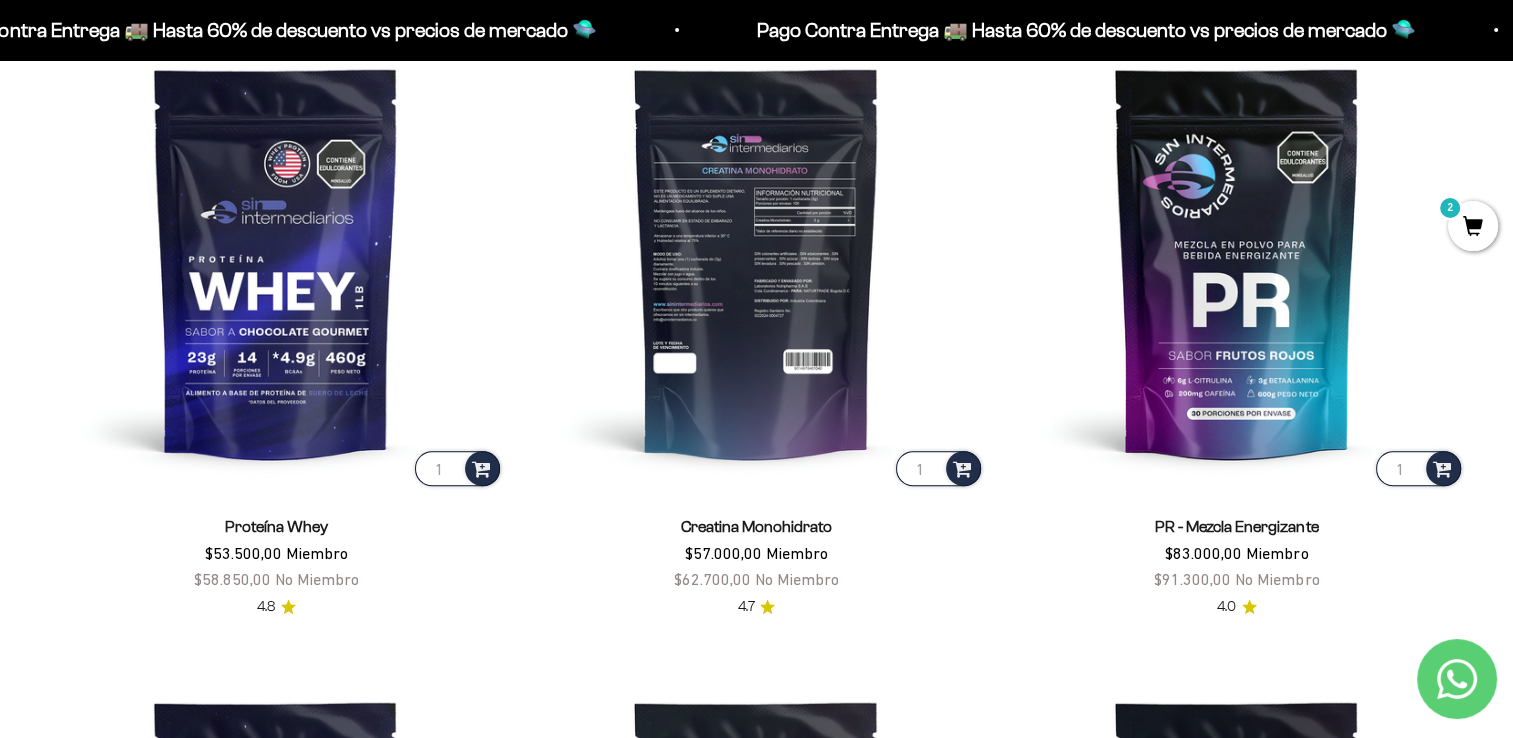 click at bounding box center [756, 262] 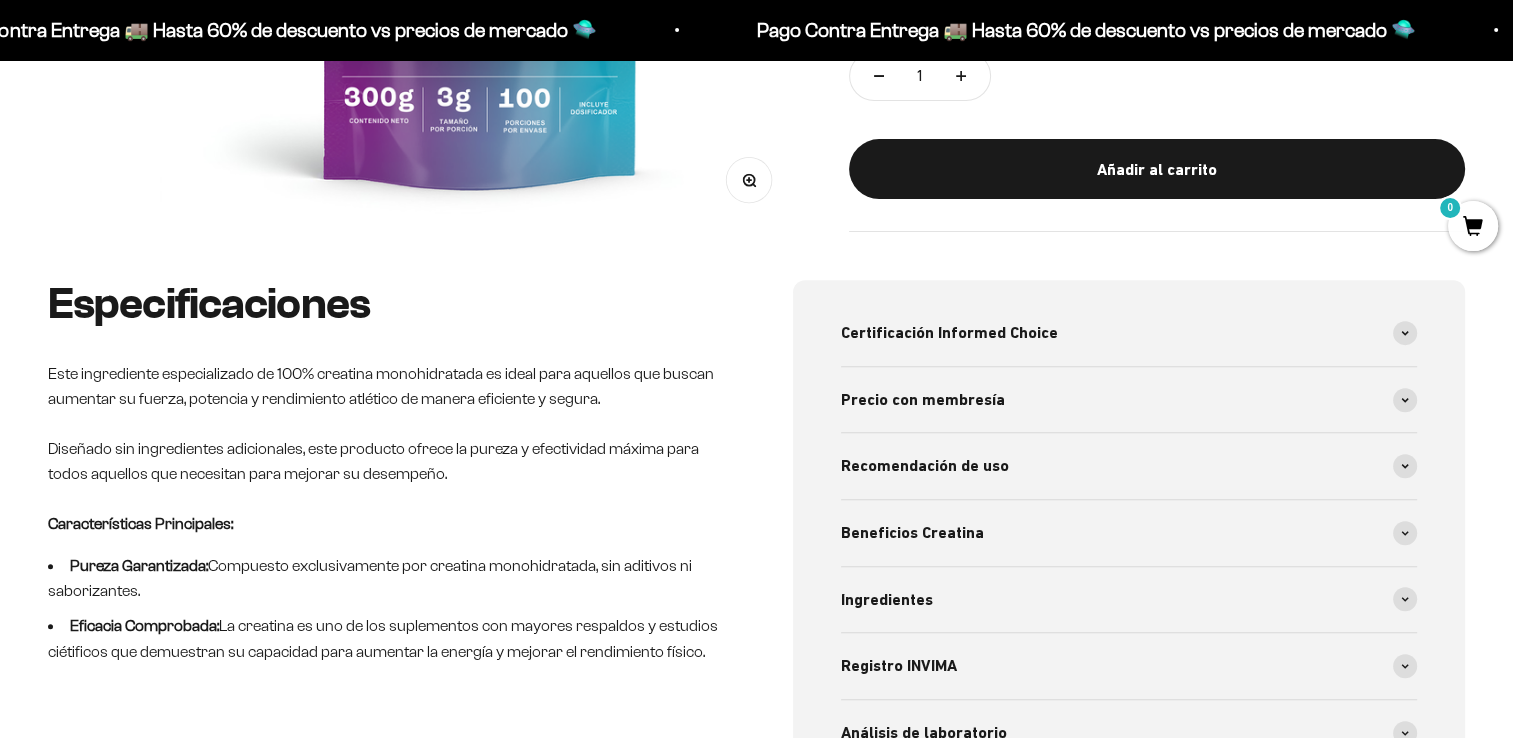 scroll, scrollTop: 388, scrollLeft: 0, axis: vertical 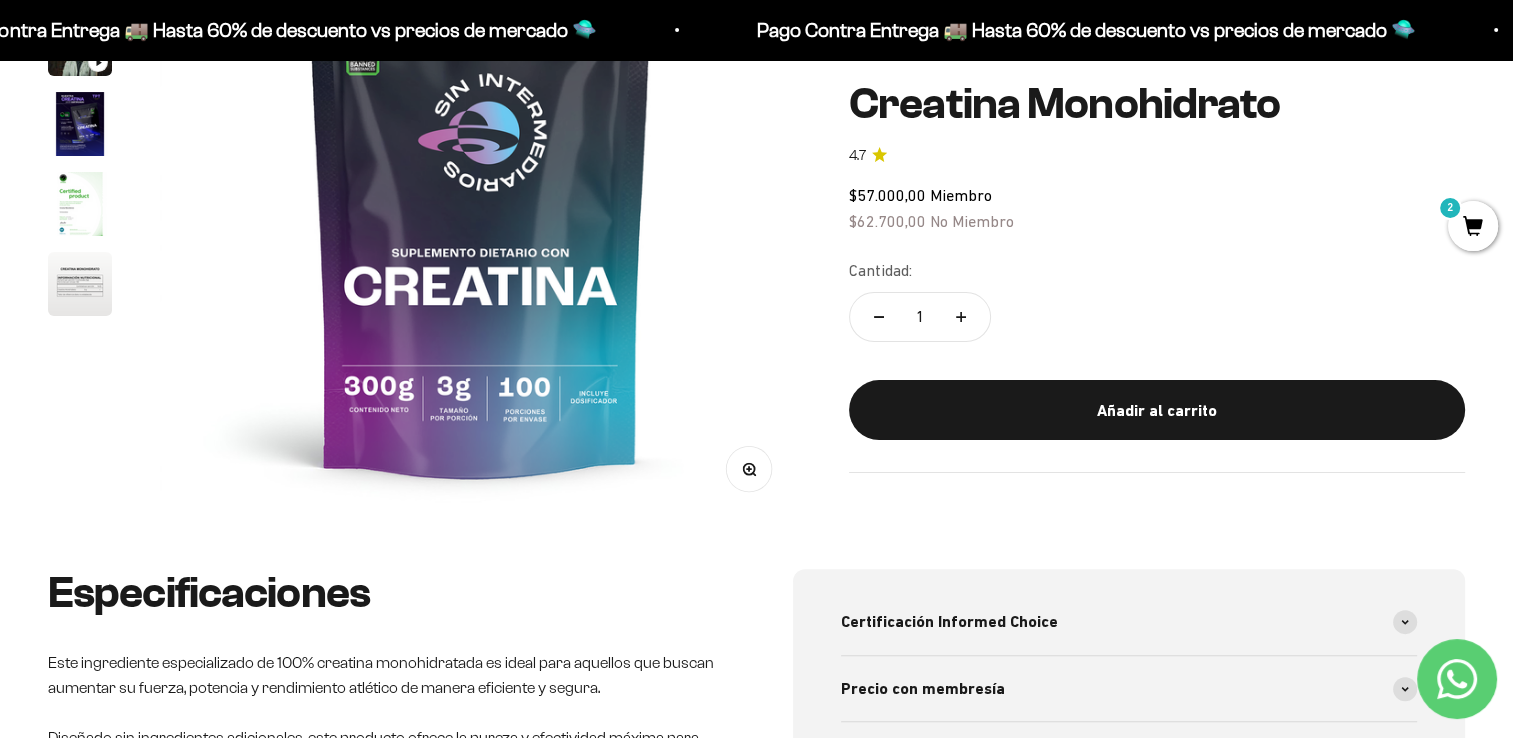 click 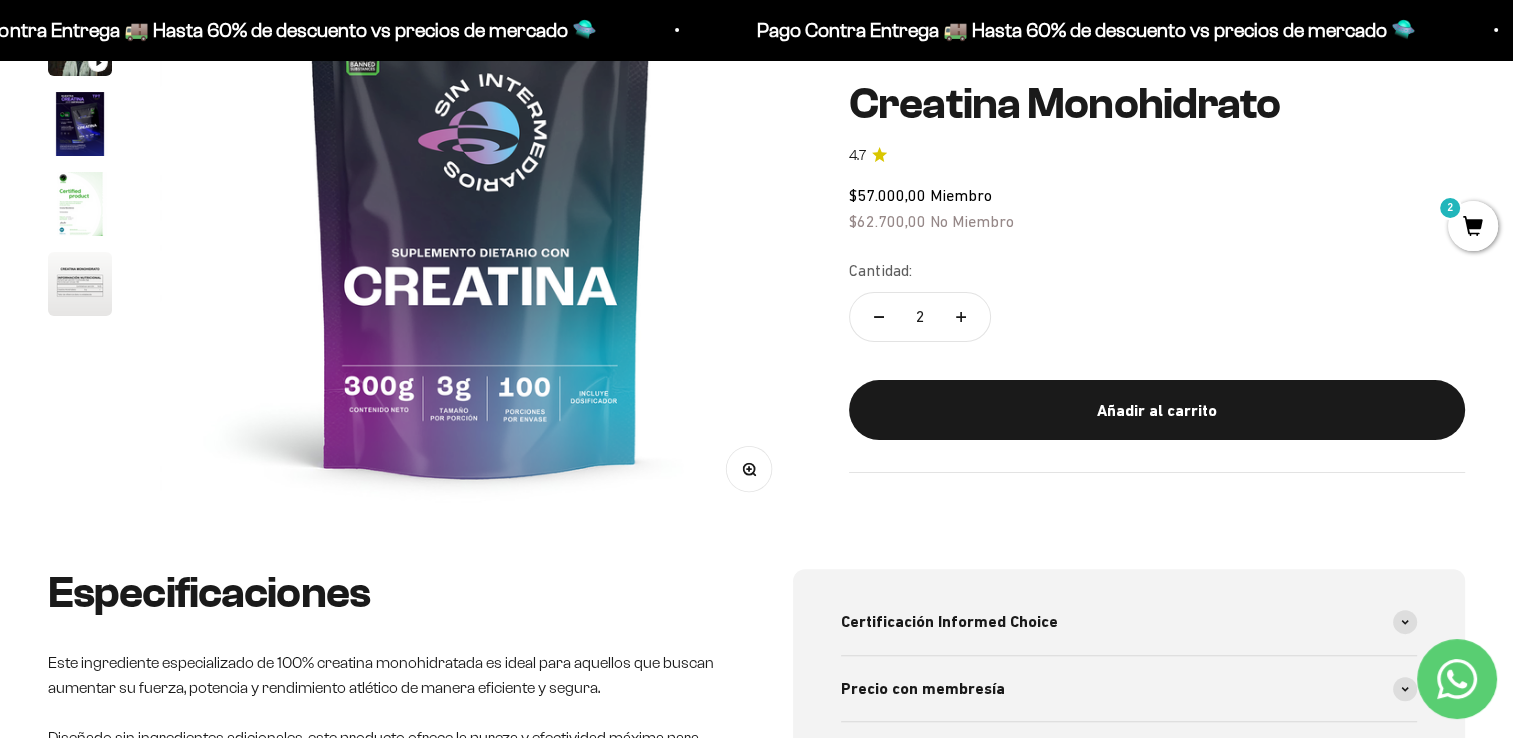 click 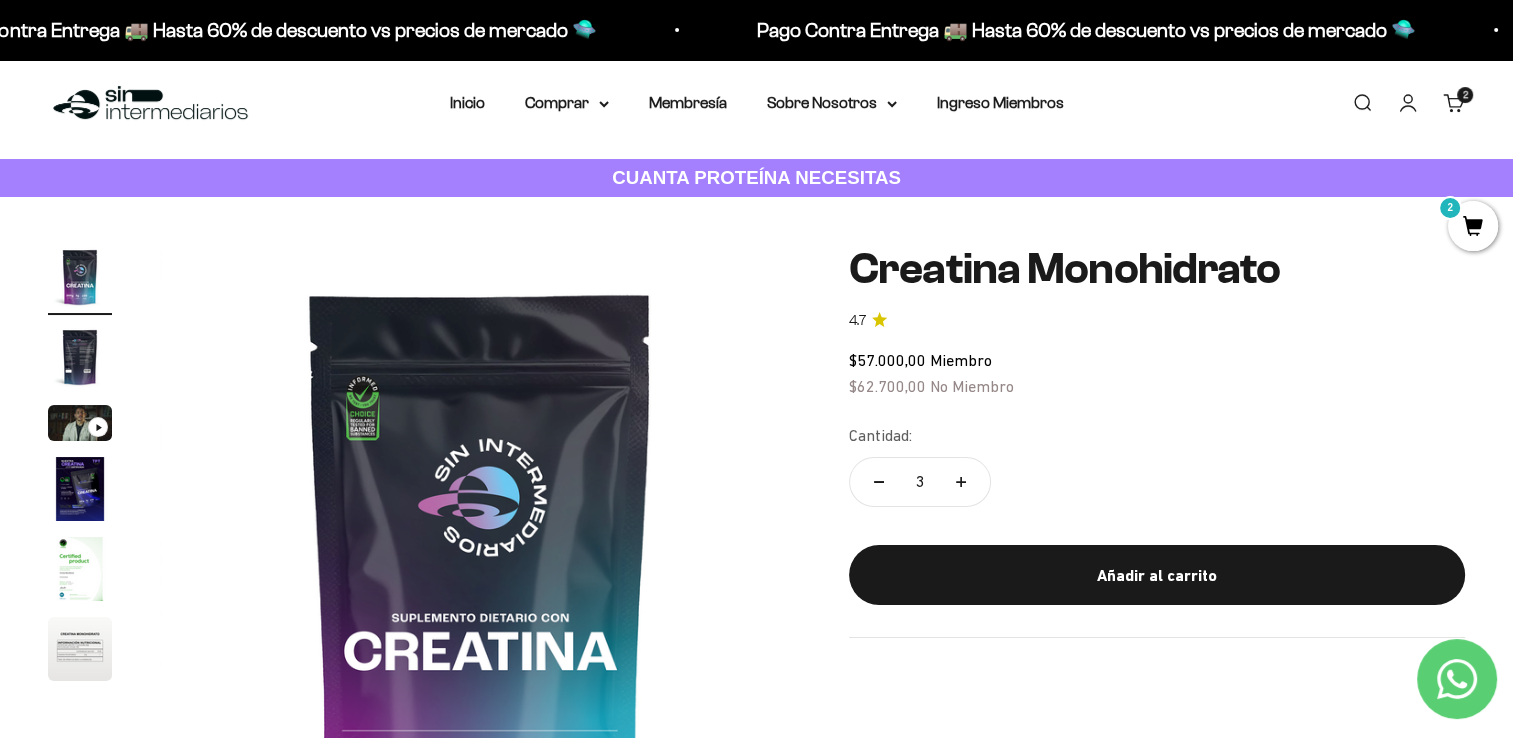 scroll, scrollTop: 0, scrollLeft: 0, axis: both 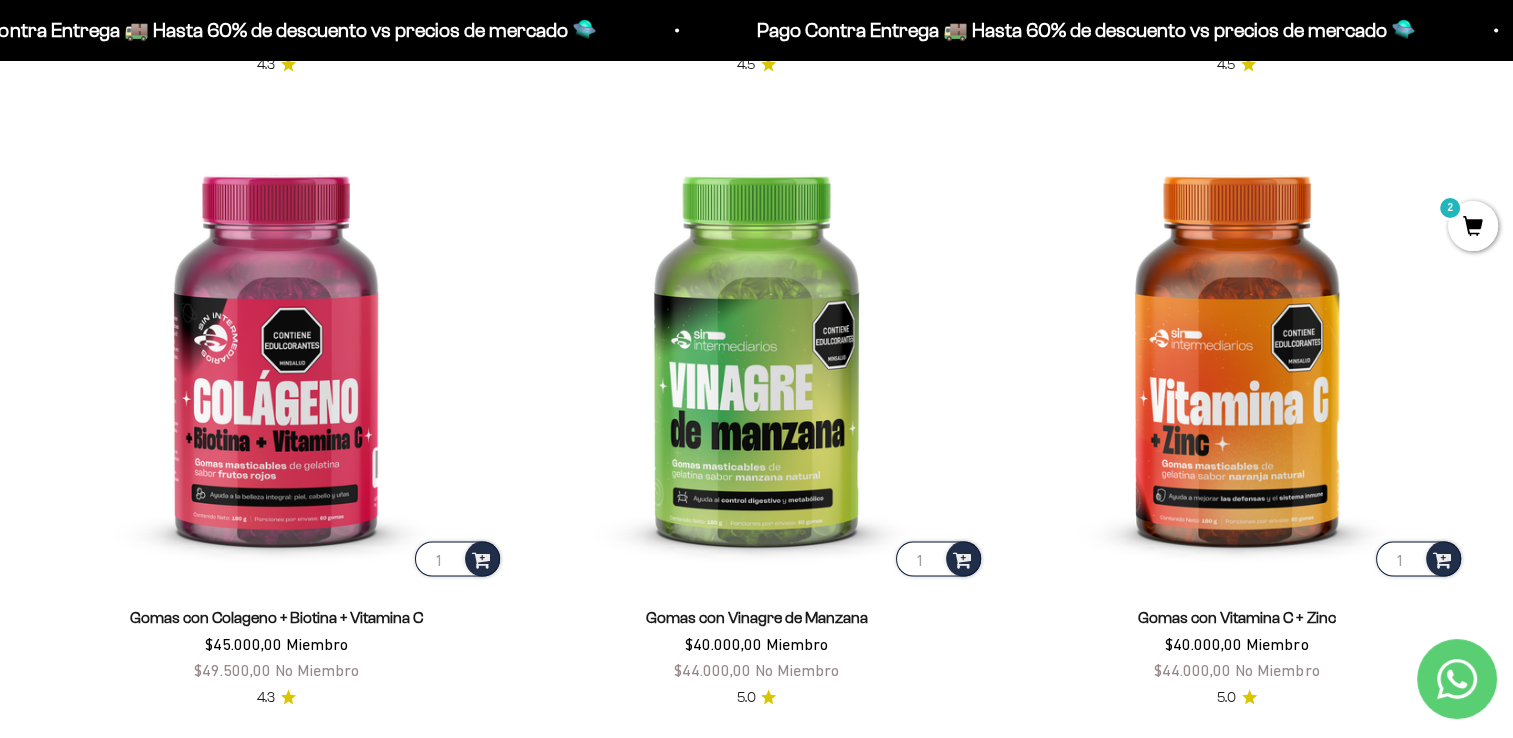 click on "Gomas con Vitamina C + Zinc $40.000,00   Miembro $44.000,00   No Miembro 5.0" at bounding box center [1237, 644] 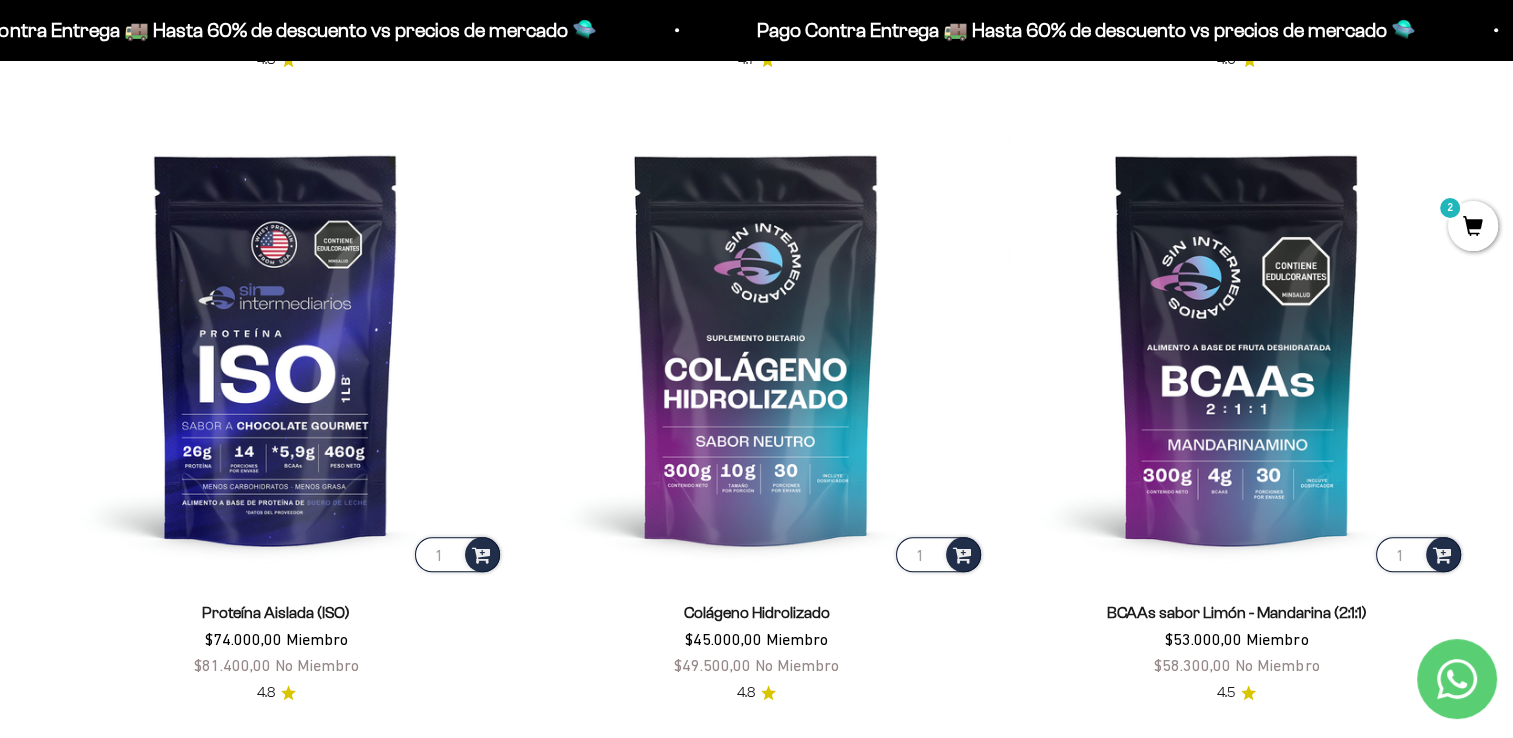 scroll, scrollTop: 1472, scrollLeft: 0, axis: vertical 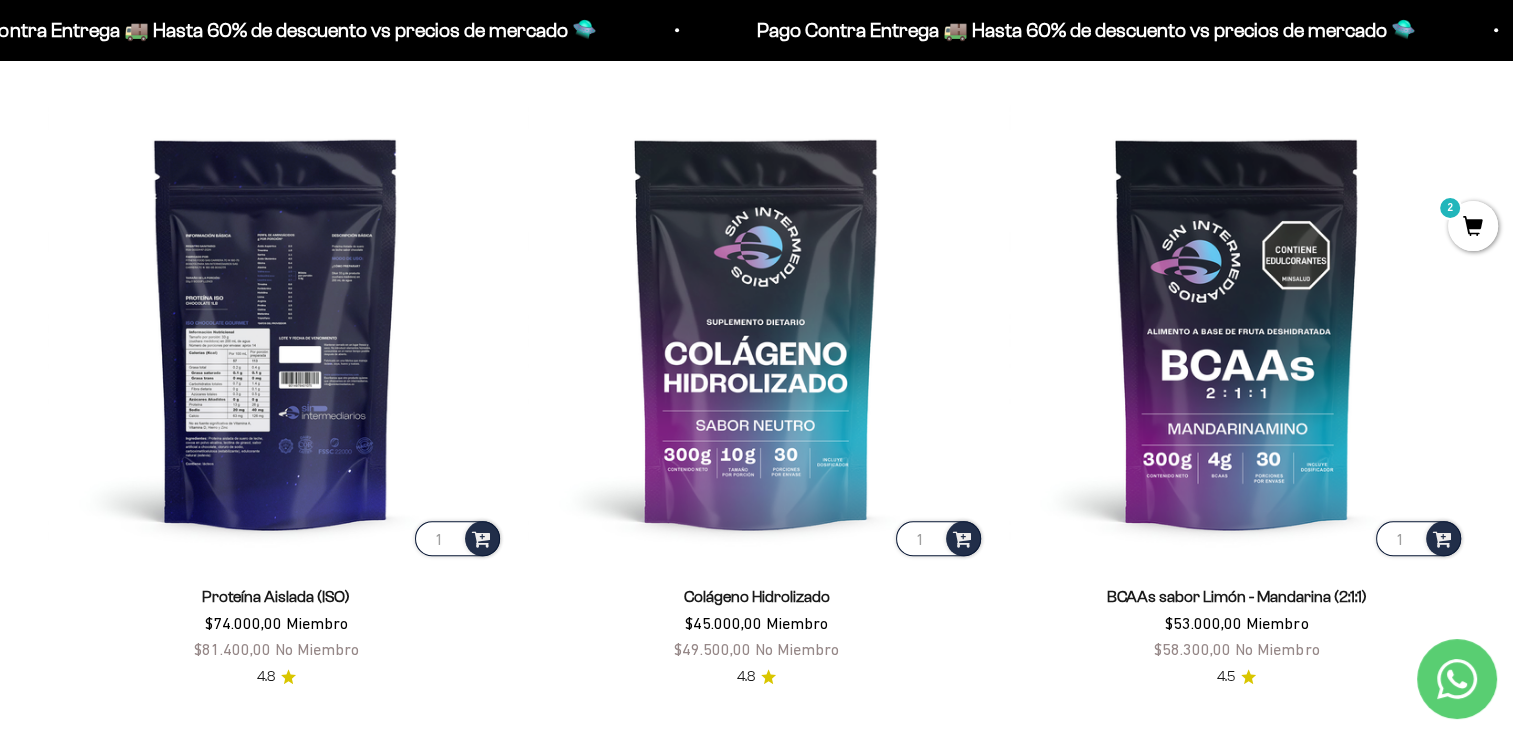 click at bounding box center [276, 332] 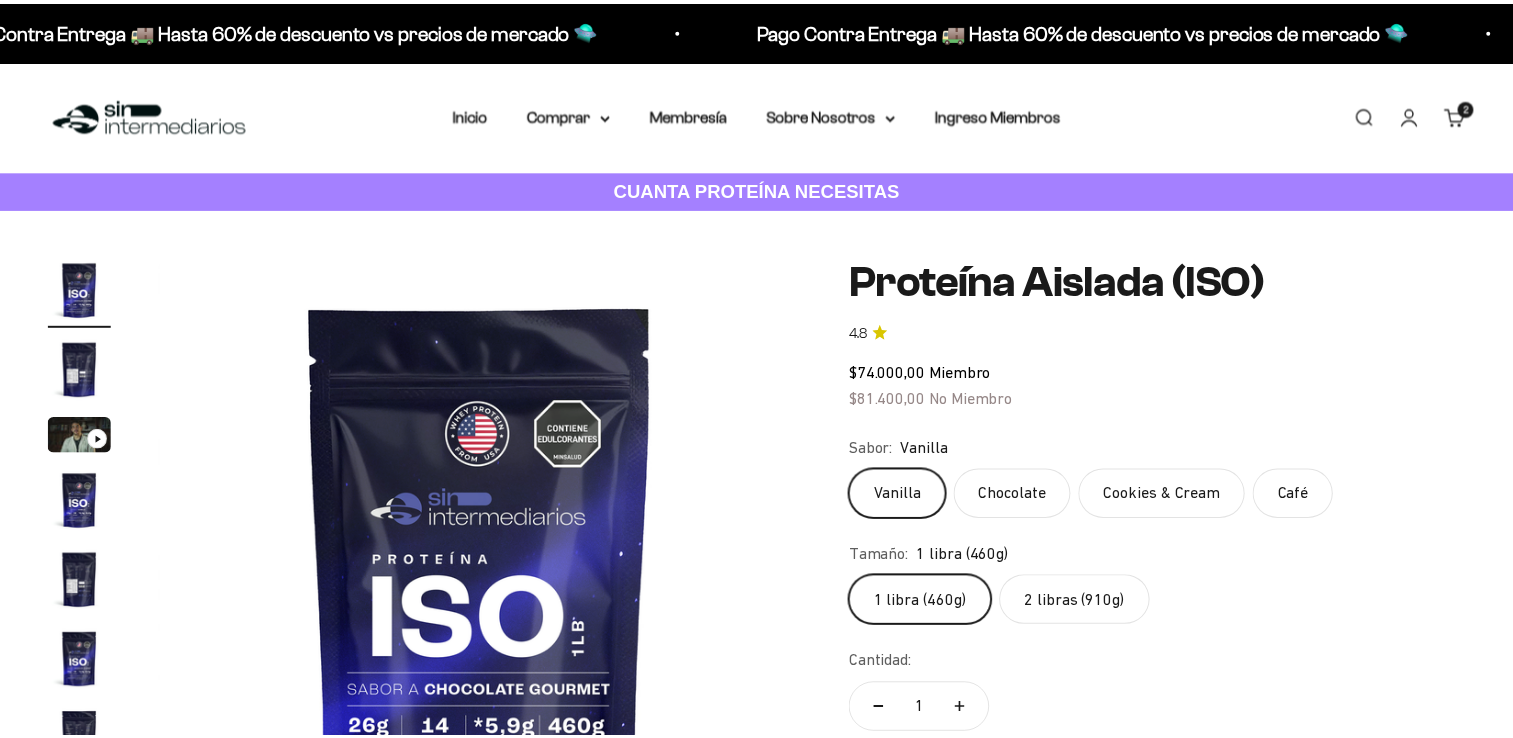 scroll, scrollTop: 0, scrollLeft: 0, axis: both 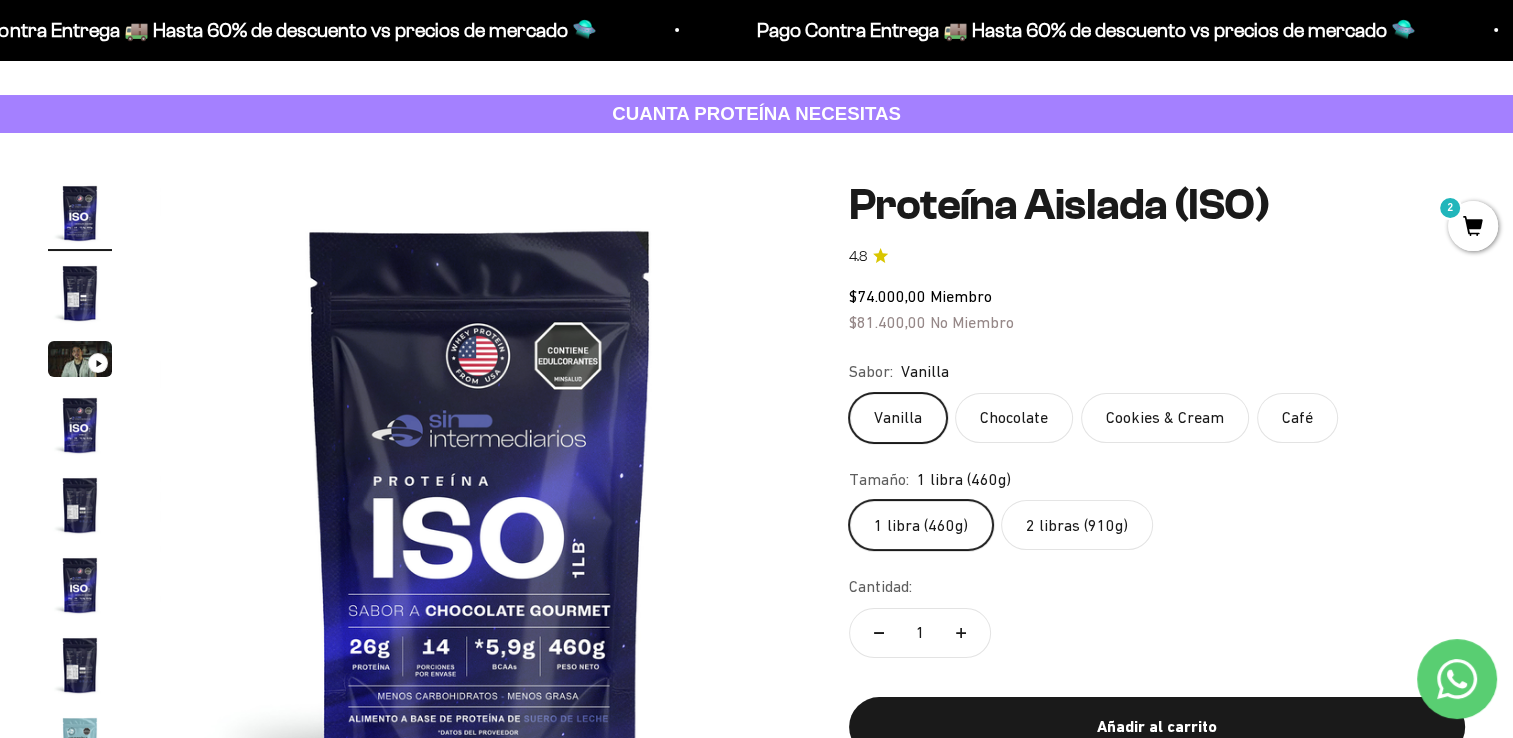 click on "Chocolate" 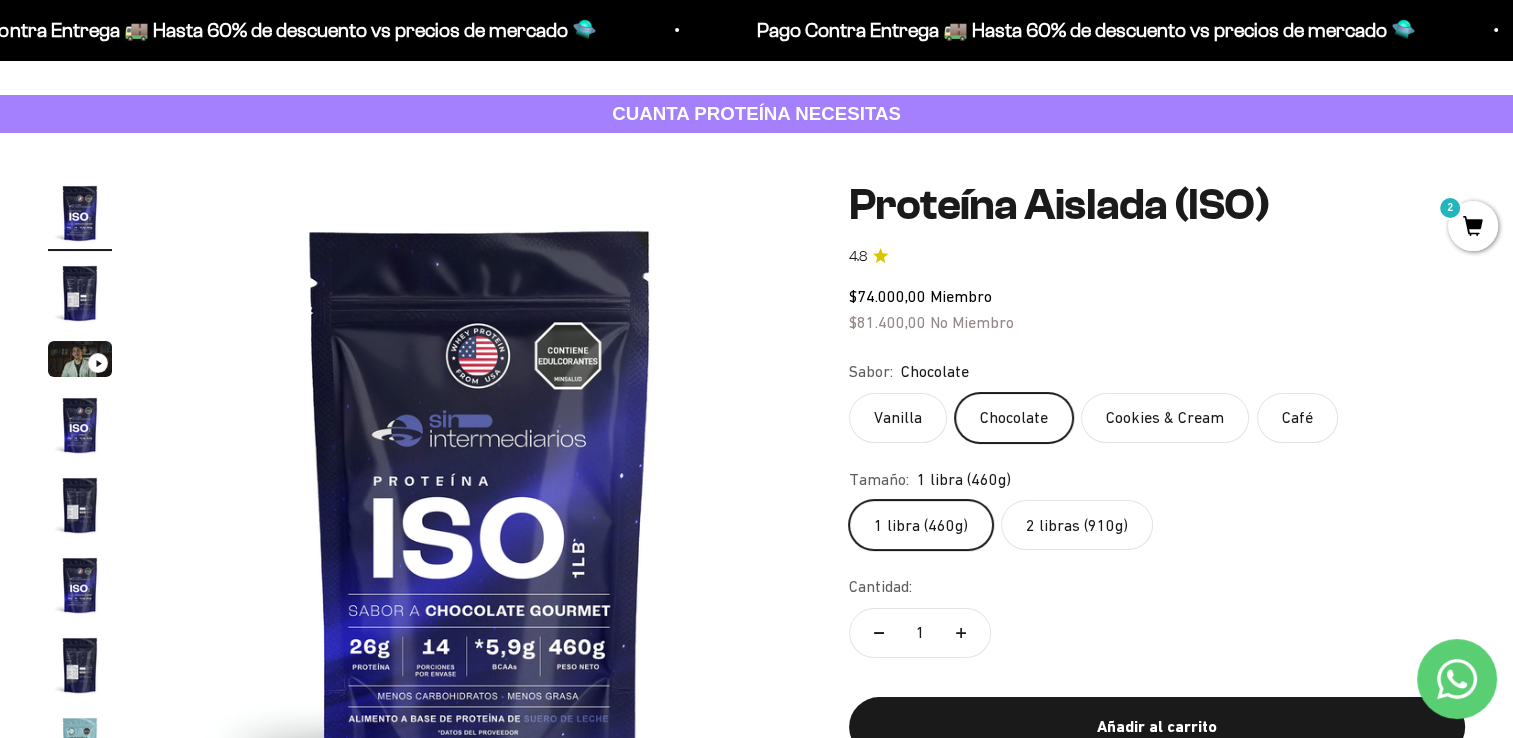 click on "Cookies & Cream" 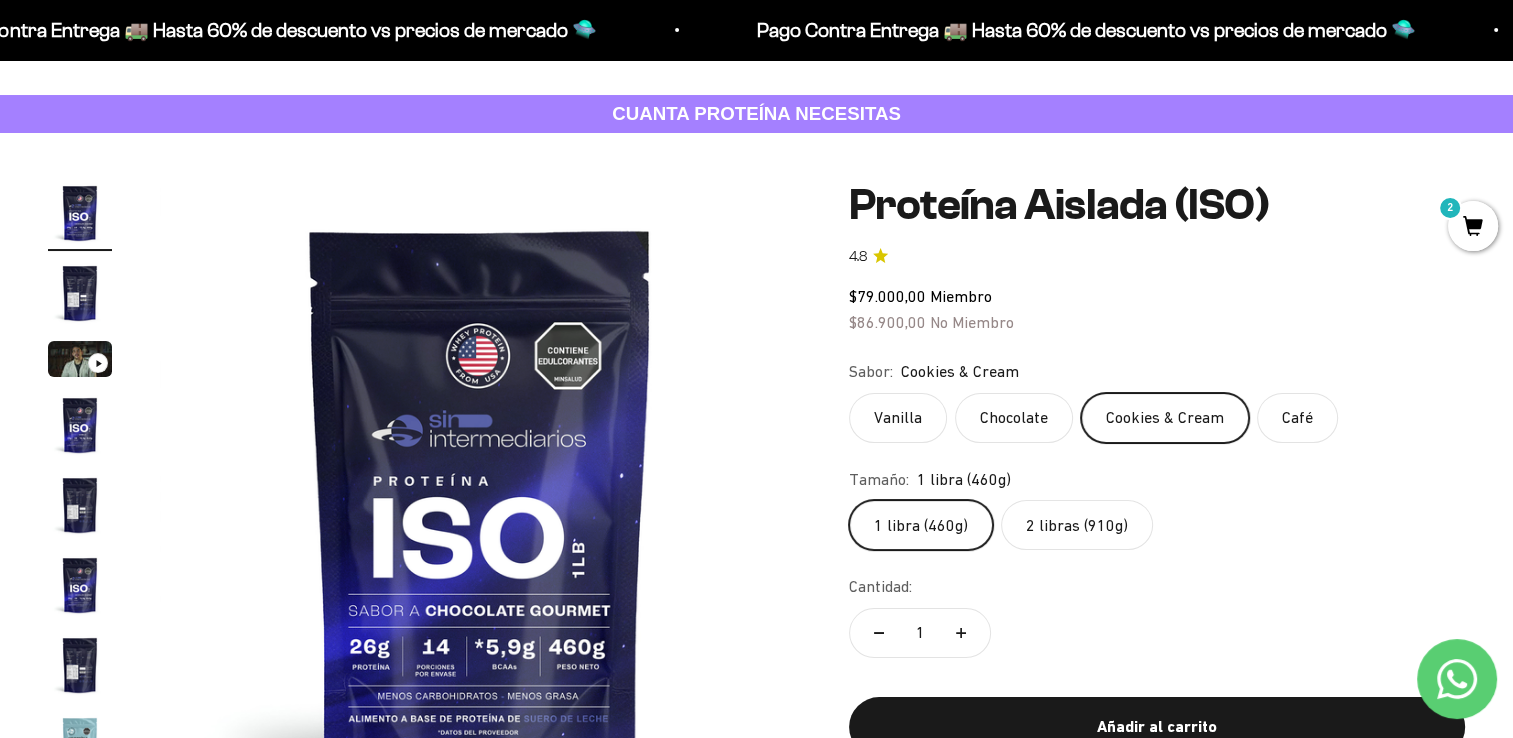 click on "Café" 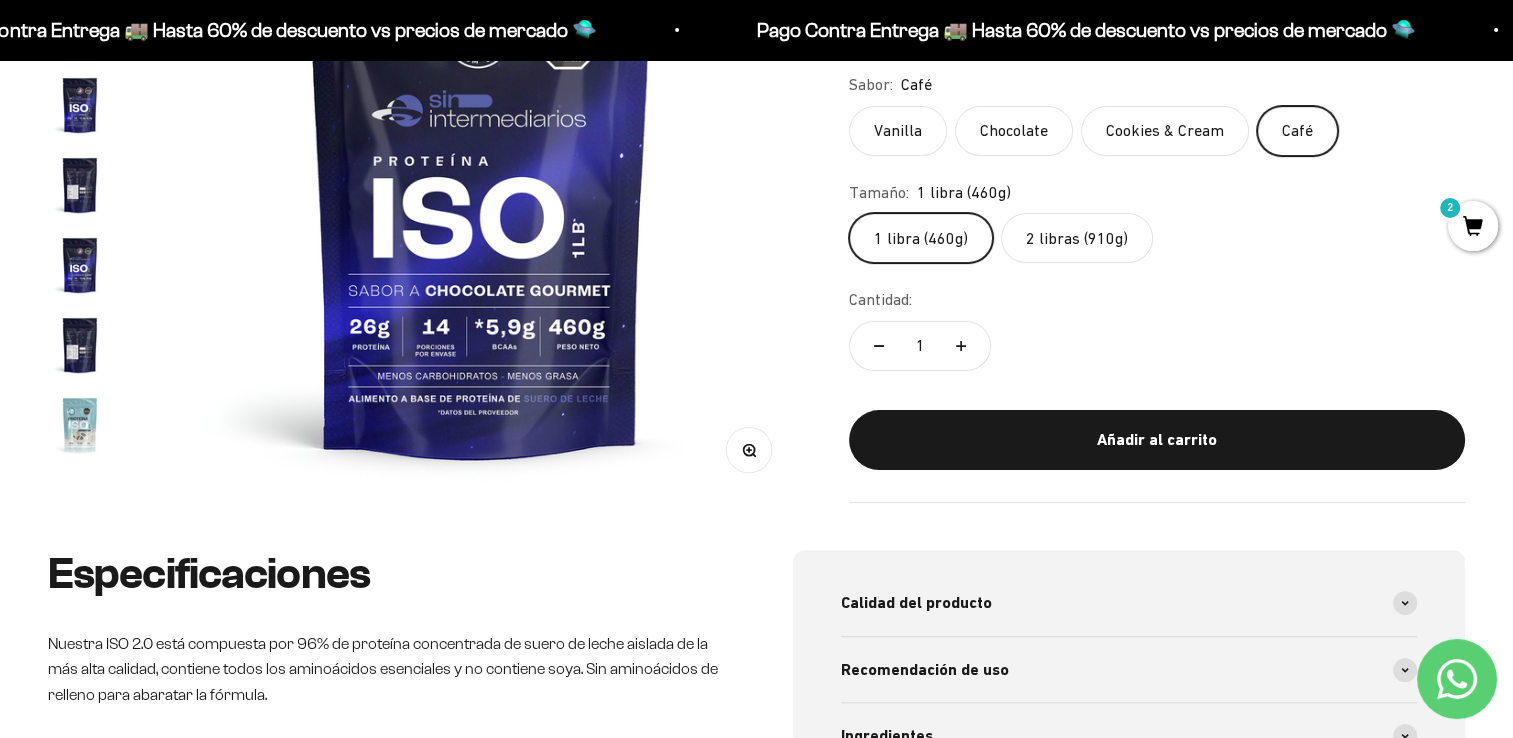 scroll, scrollTop: 424, scrollLeft: 0, axis: vertical 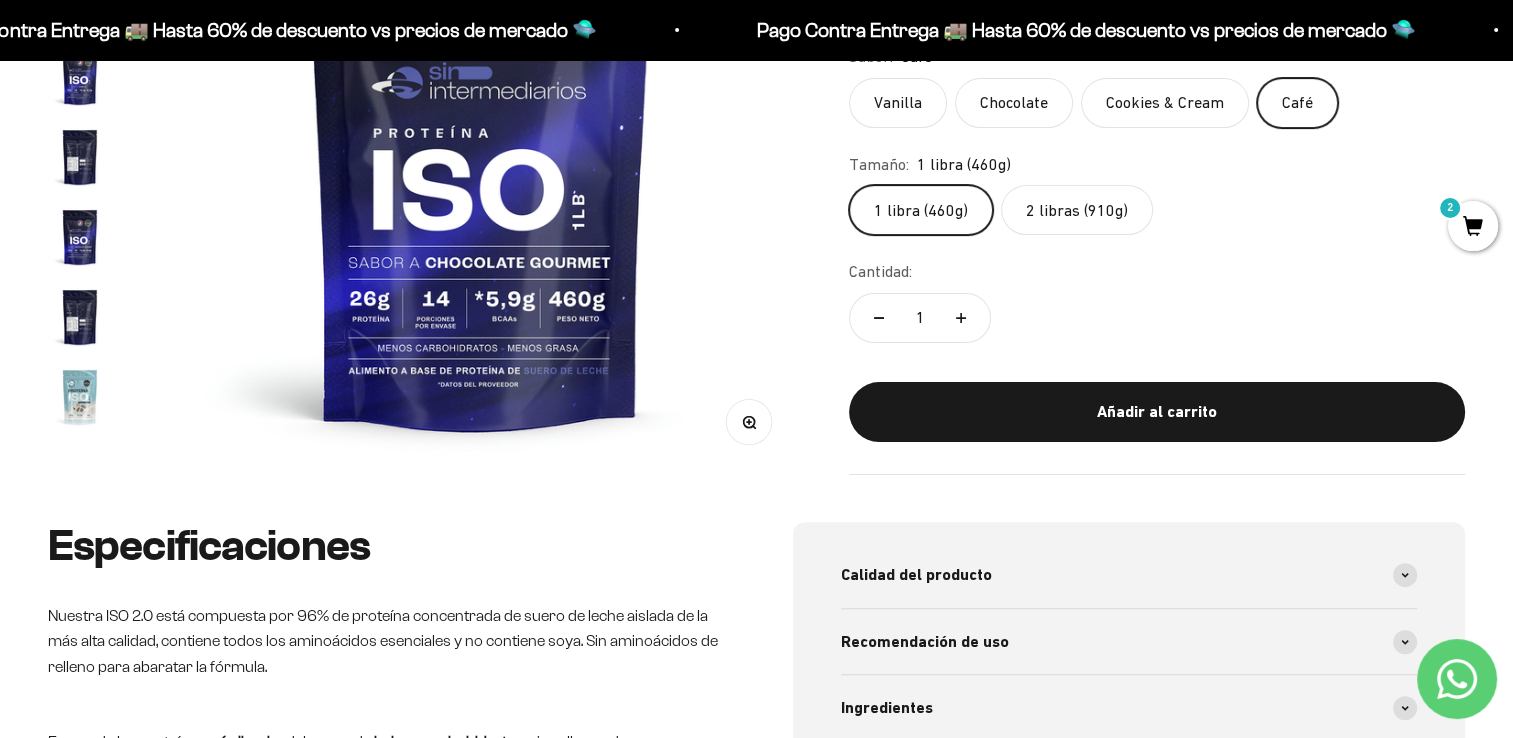 click on "1 libra (460g)
2 libras (910g)" 